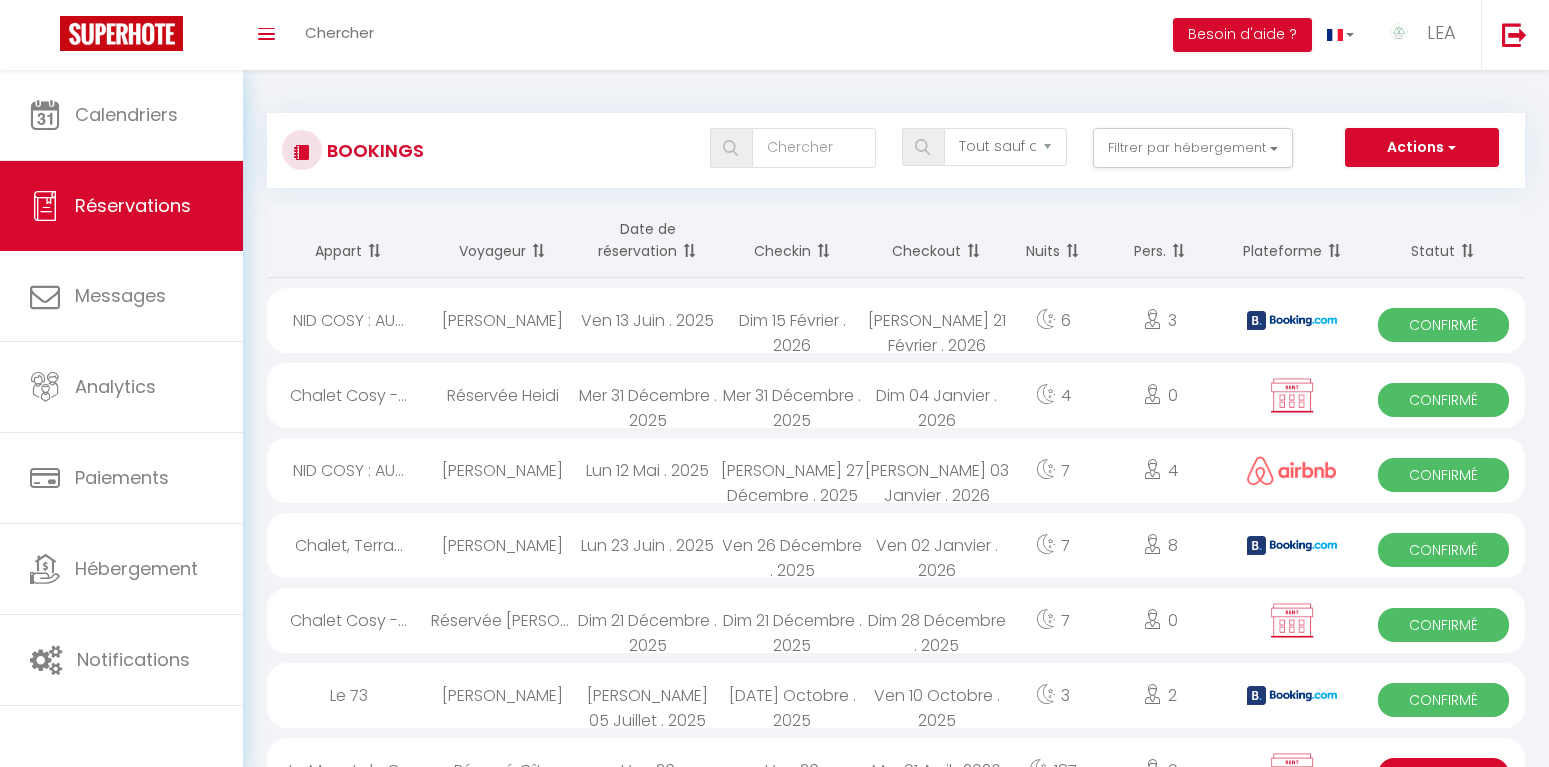 scroll, scrollTop: 0, scrollLeft: 0, axis: both 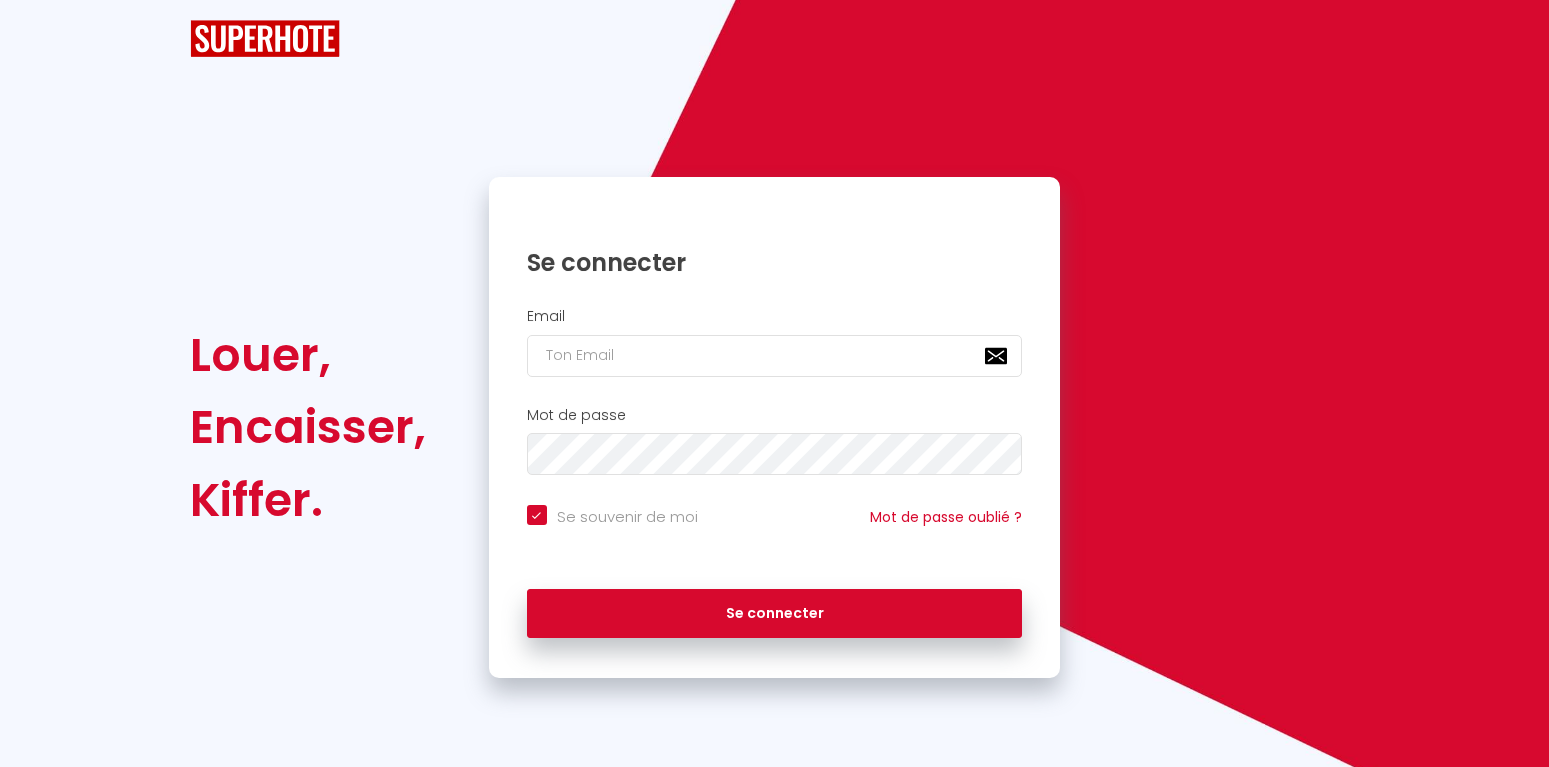 type on "[EMAIL_ADDRESS][DOMAIN_NAME]" 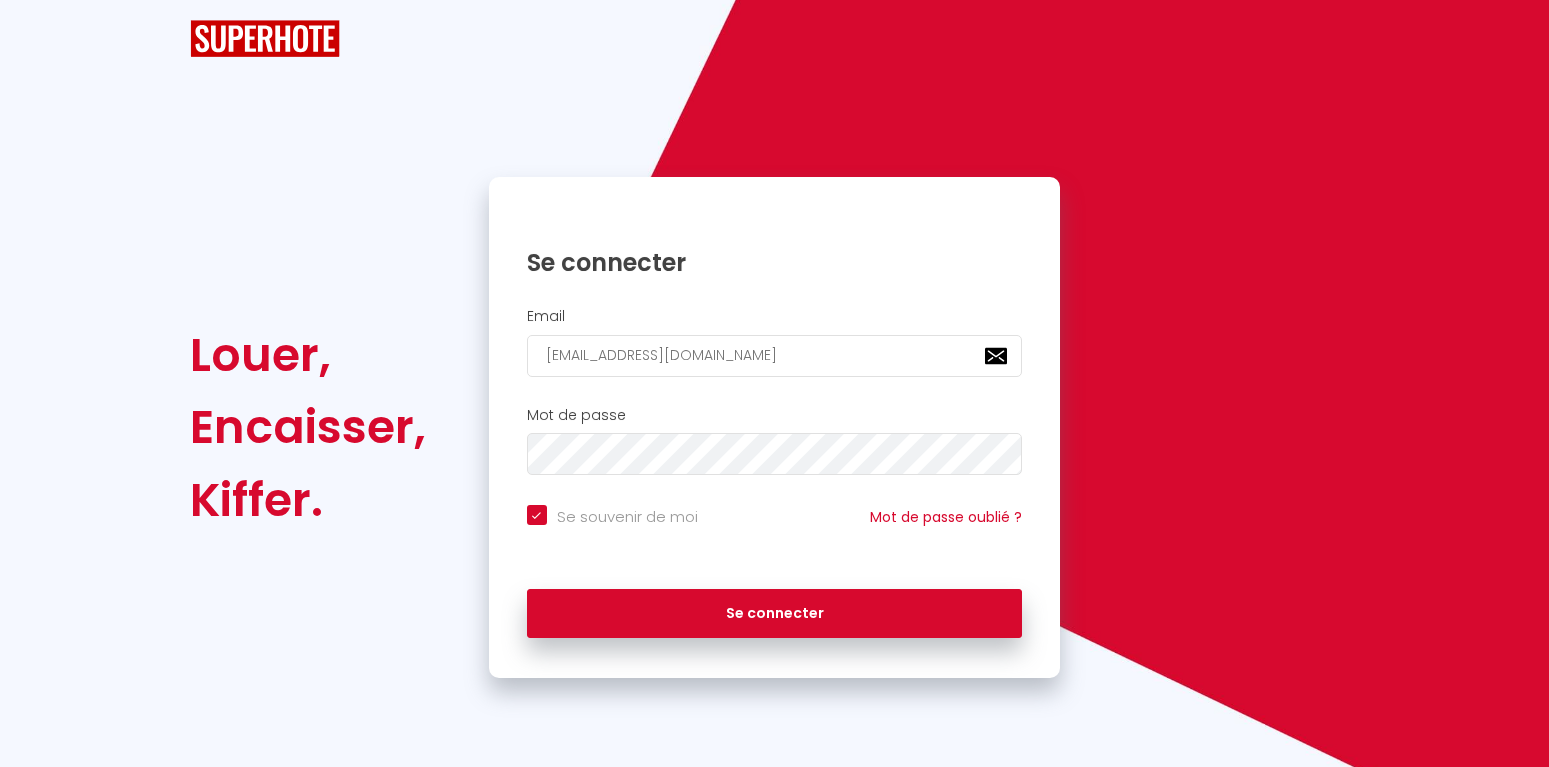 scroll, scrollTop: 0, scrollLeft: 0, axis: both 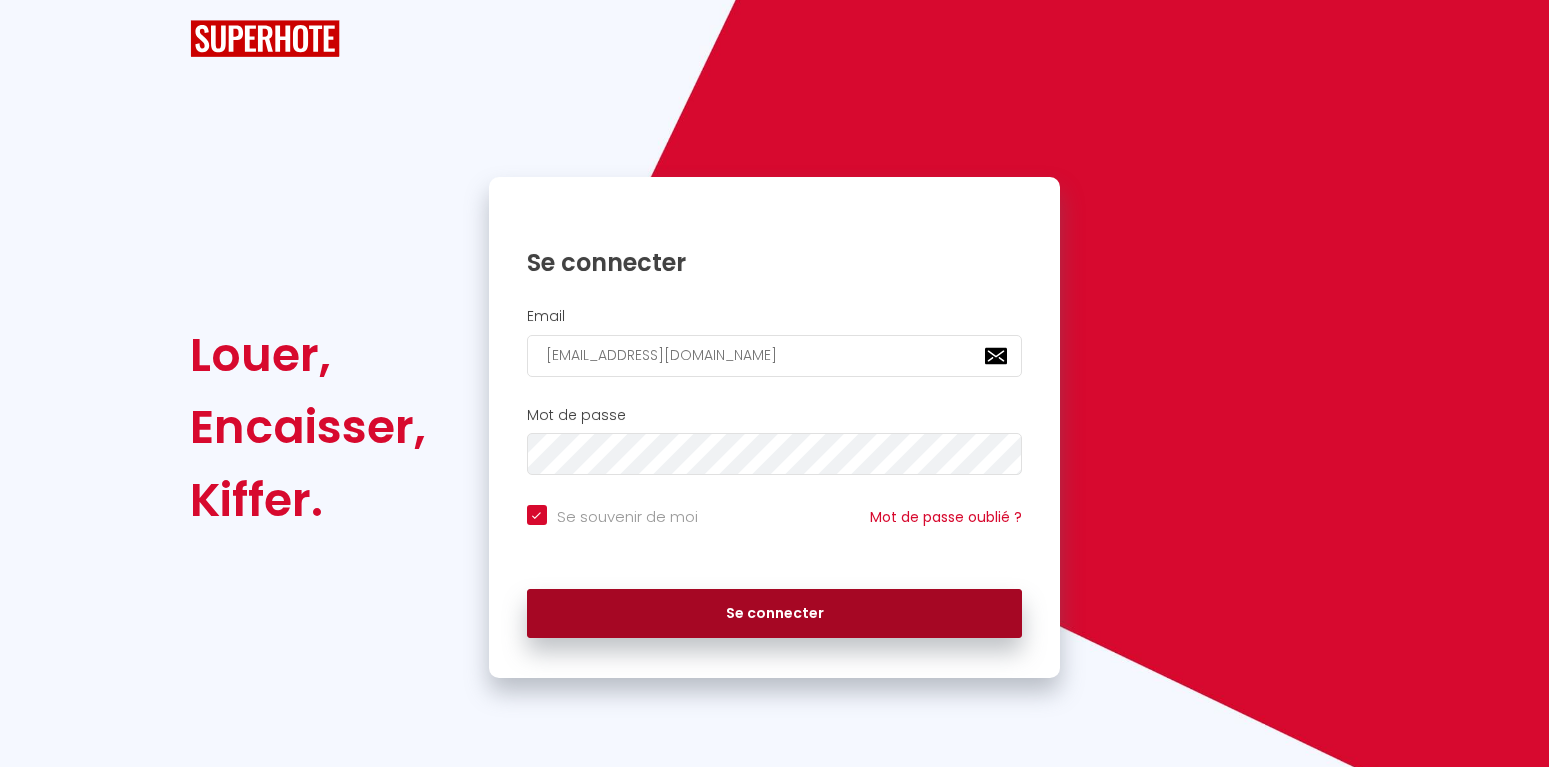 click on "Se connecter" at bounding box center (775, 614) 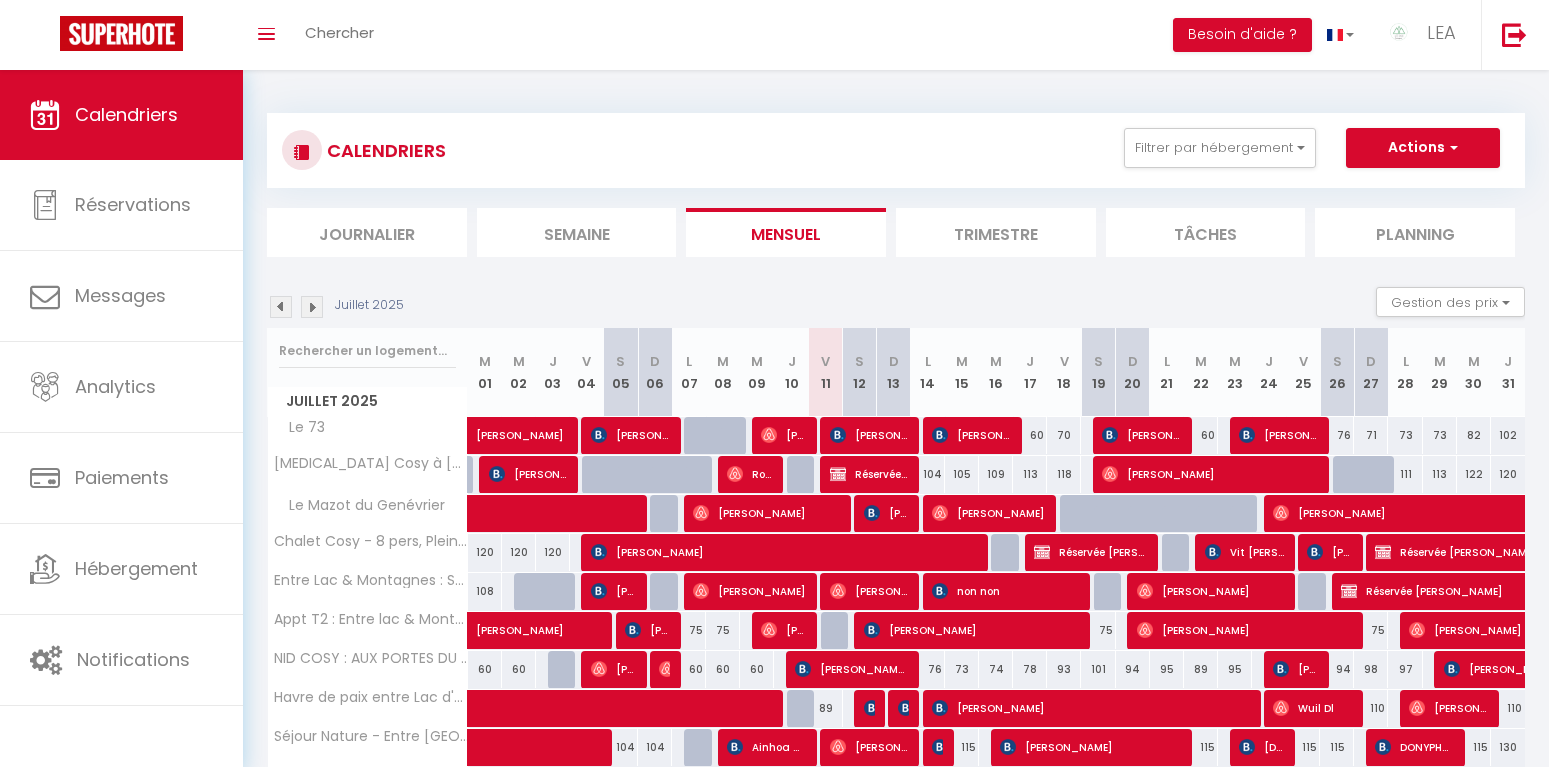 click at bounding box center (735, 474) 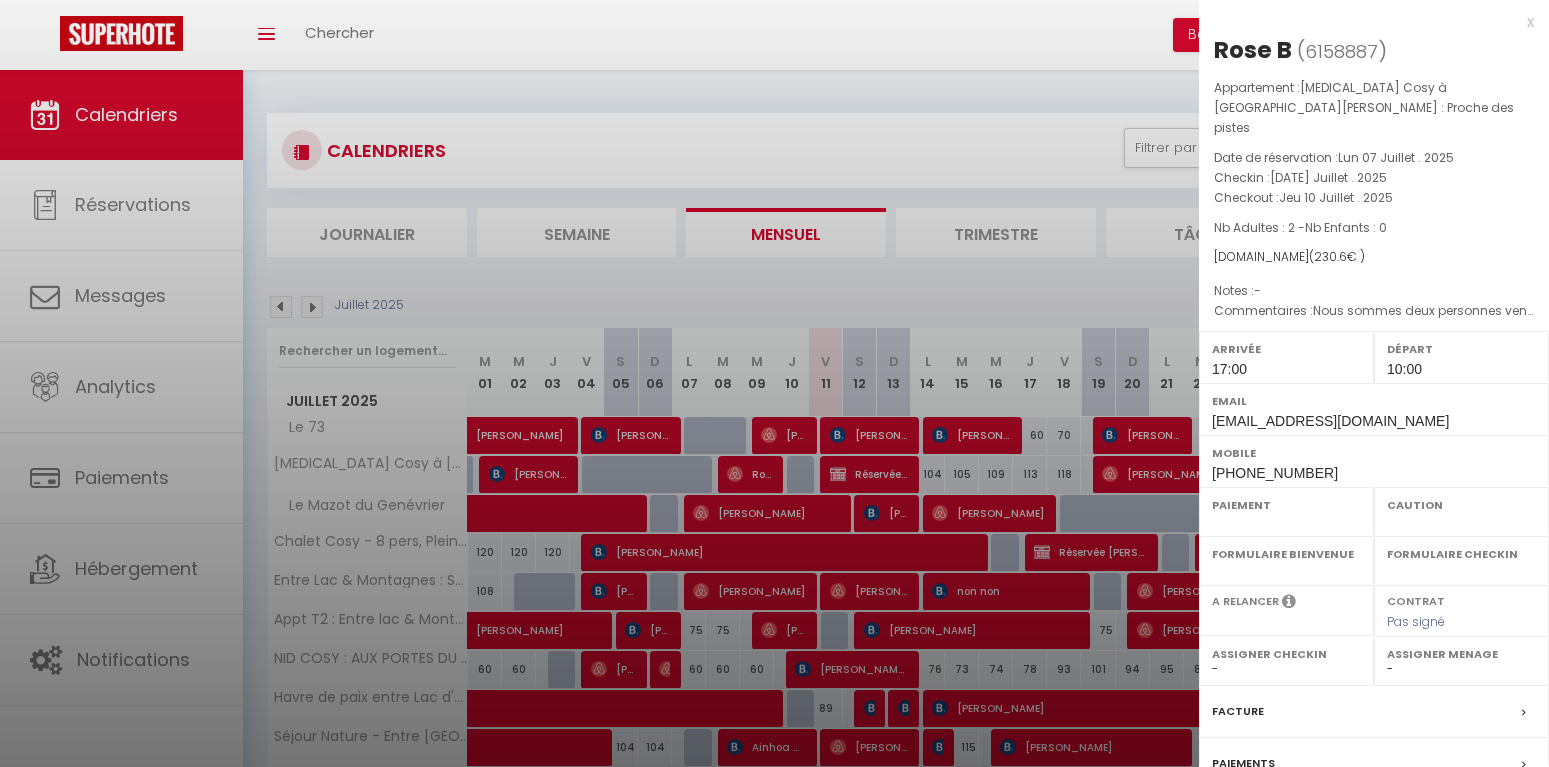 select on "OK" 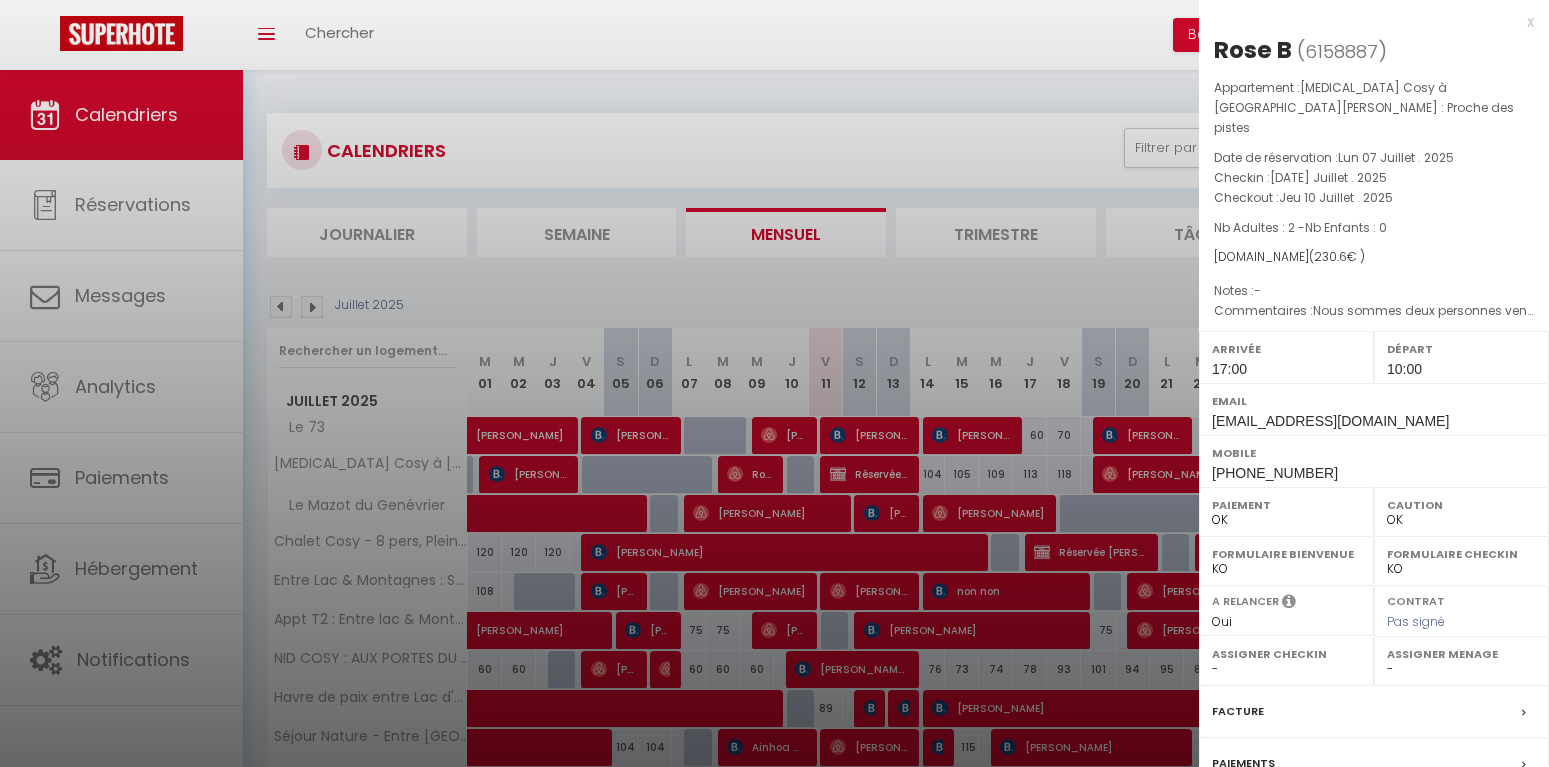 select on "37091" 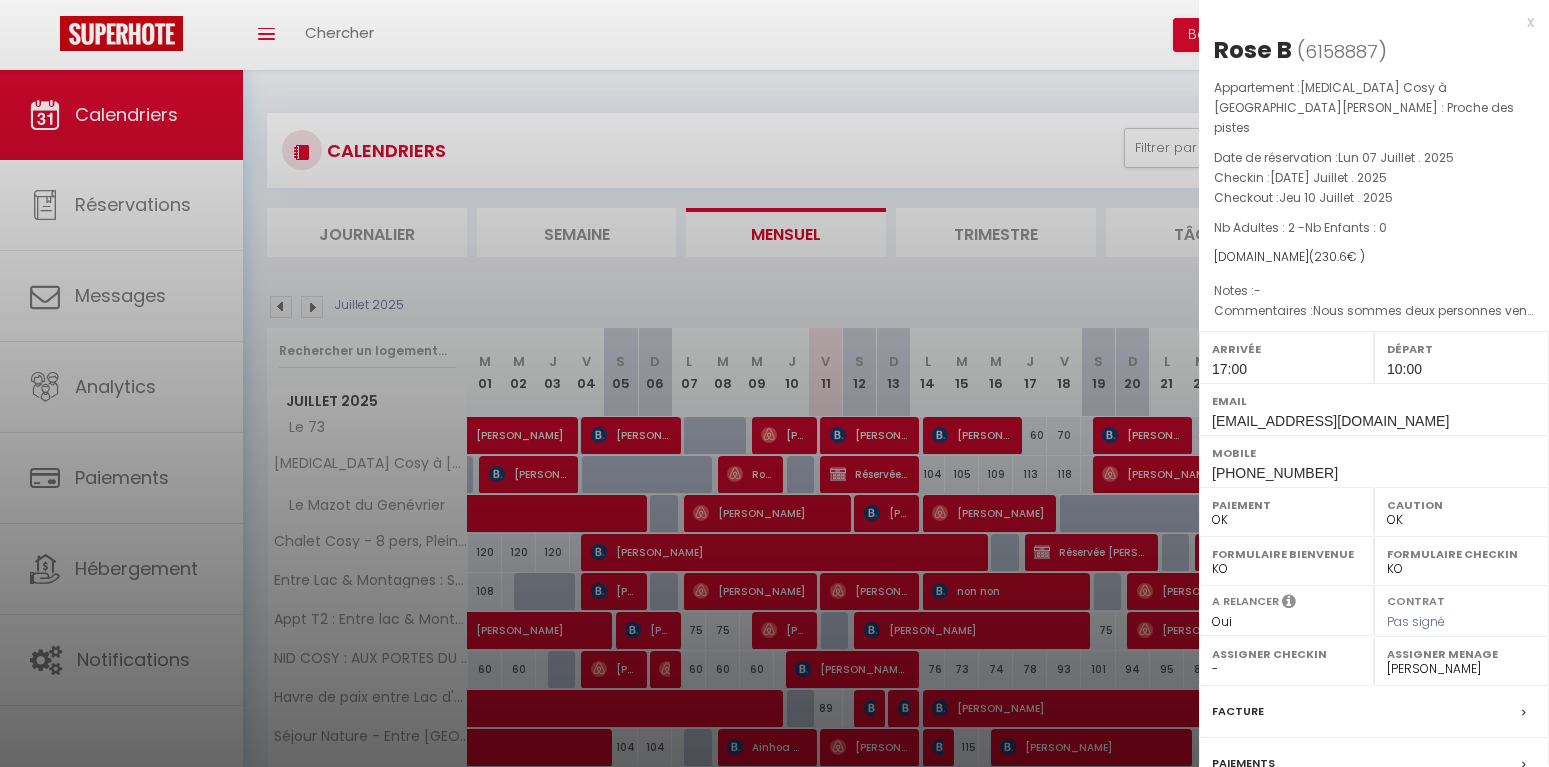 scroll, scrollTop: 185, scrollLeft: 0, axis: vertical 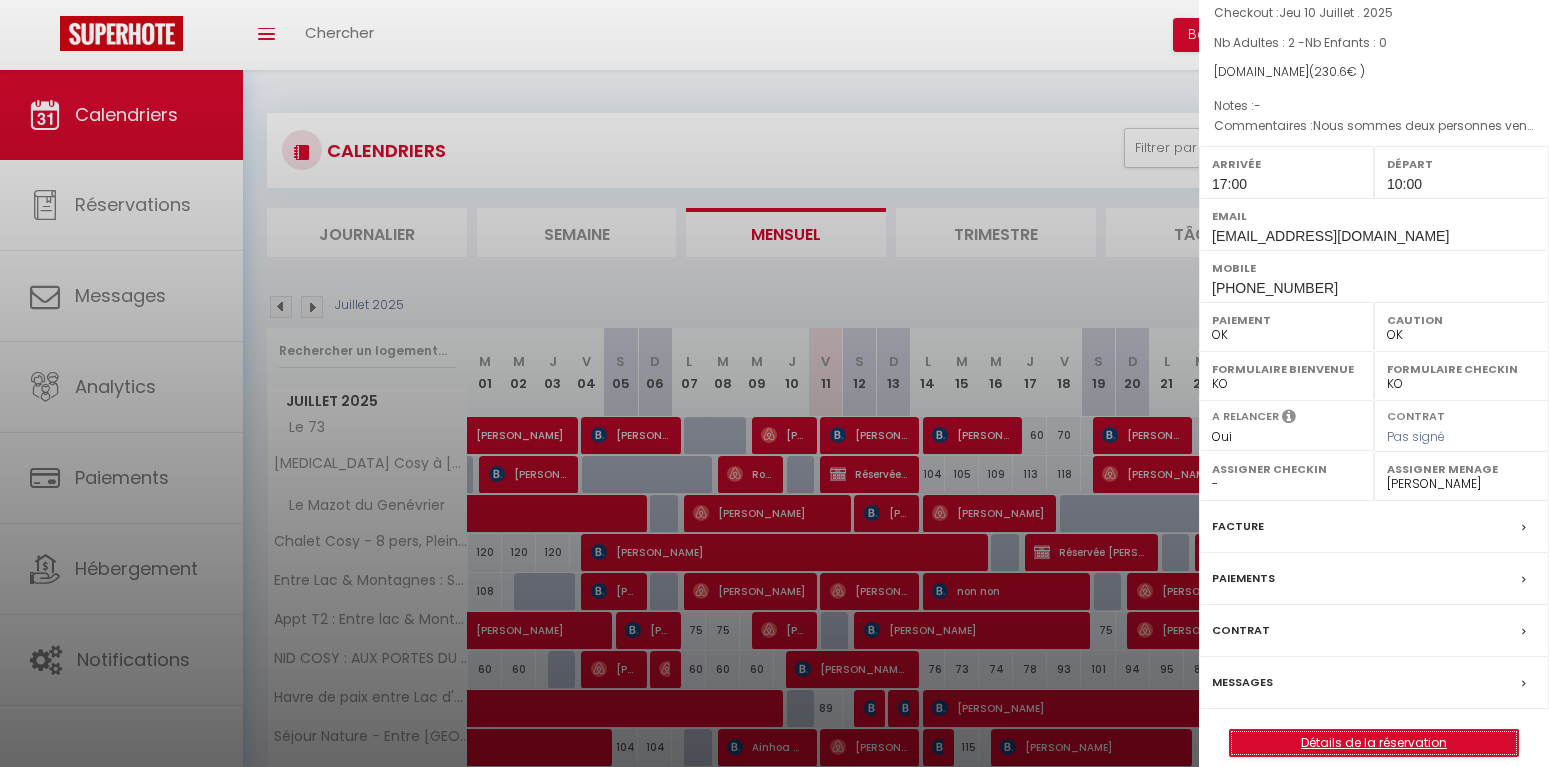 click on "Détails de la réservation" at bounding box center [1374, 743] 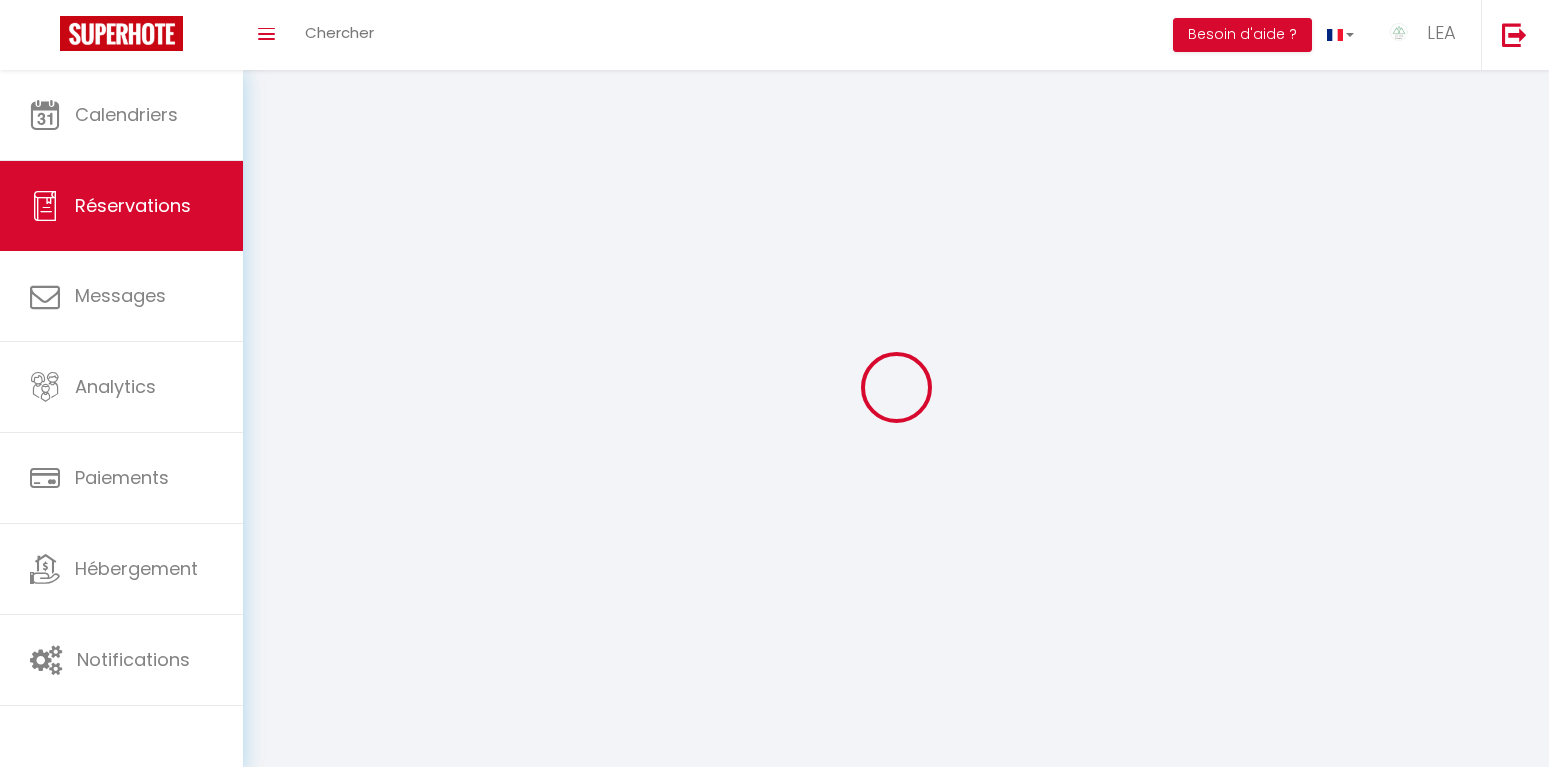 type on "Rose" 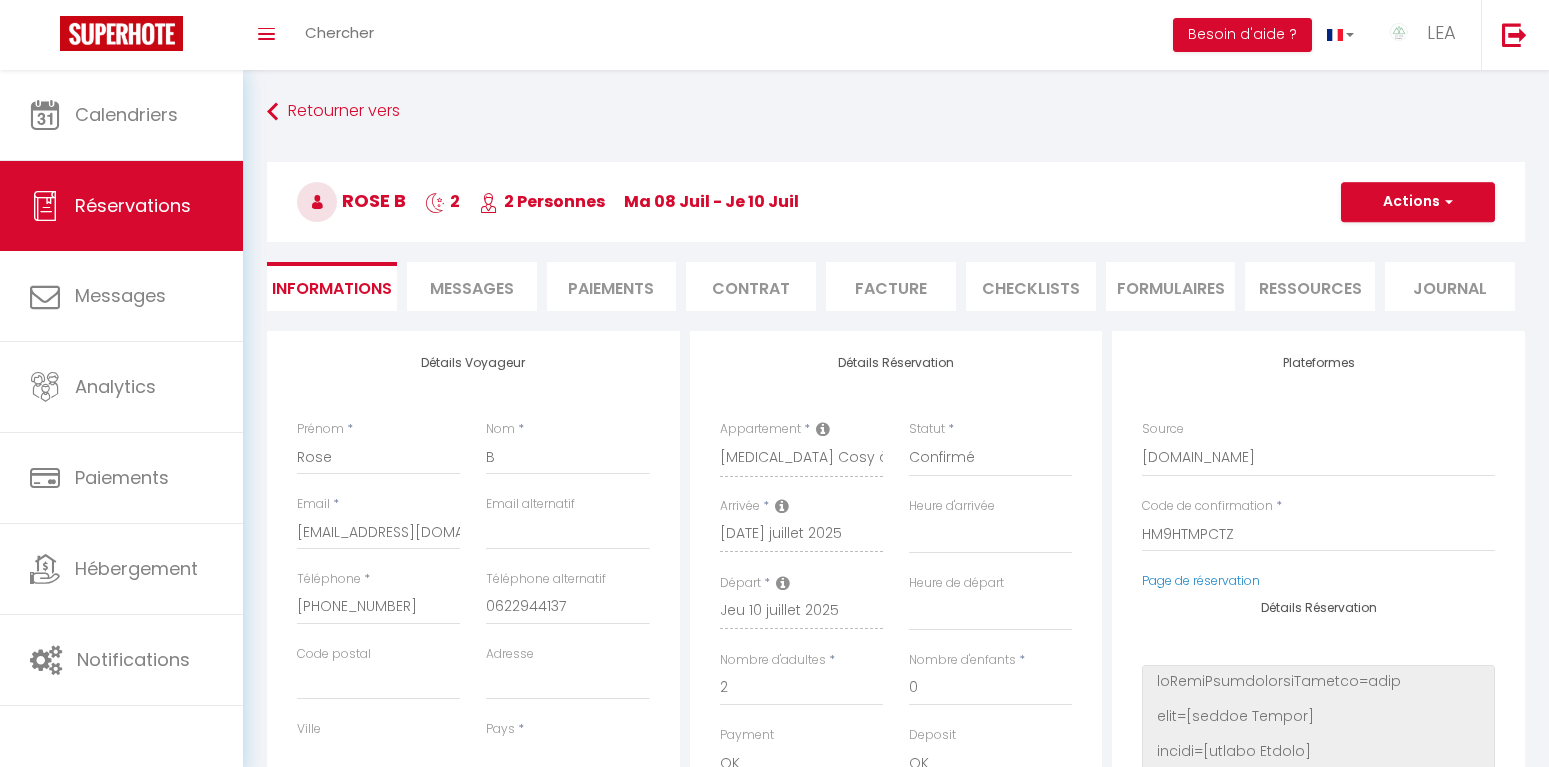 select 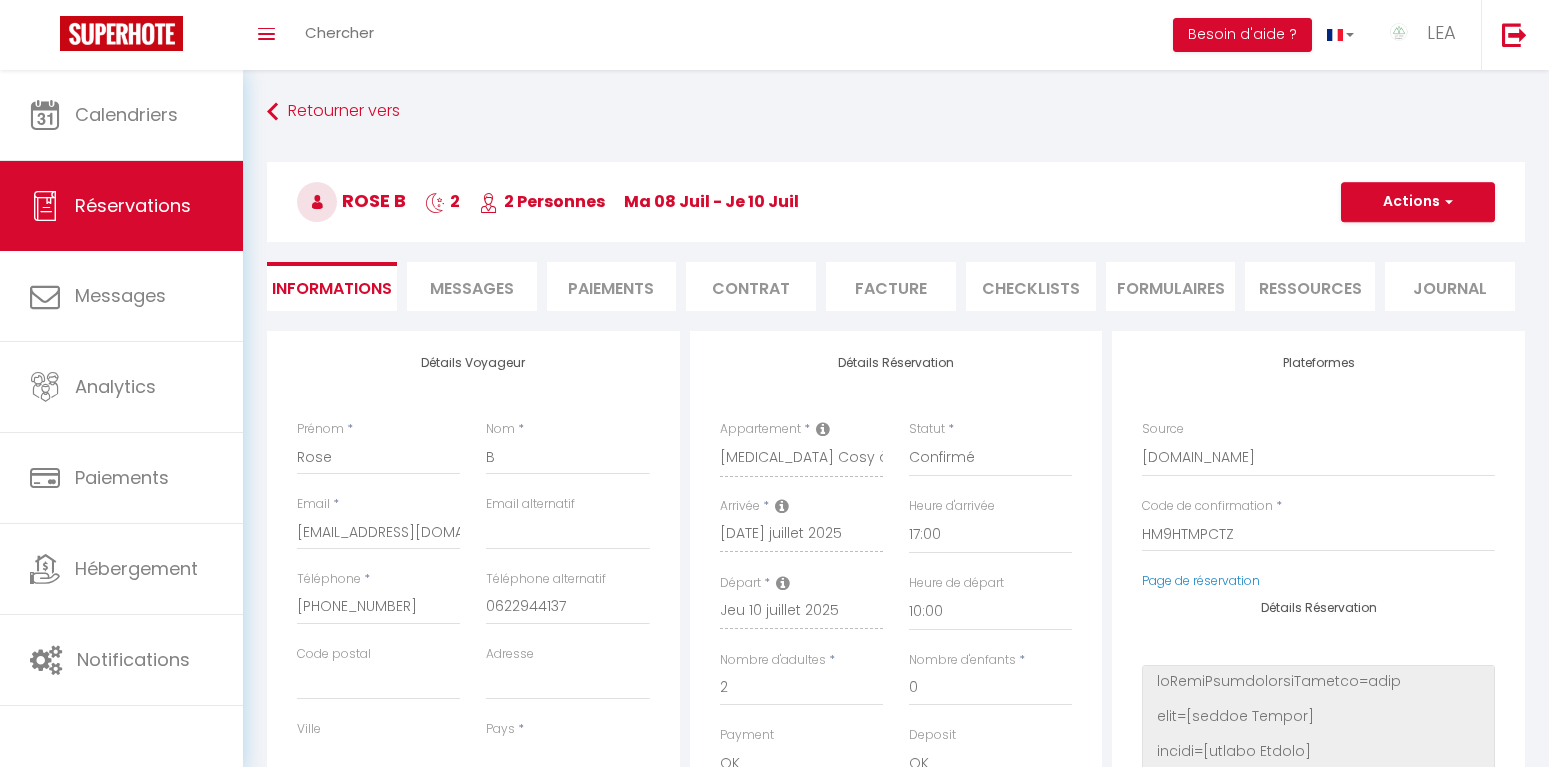 click on "CHECKLISTS" at bounding box center [1031, 286] 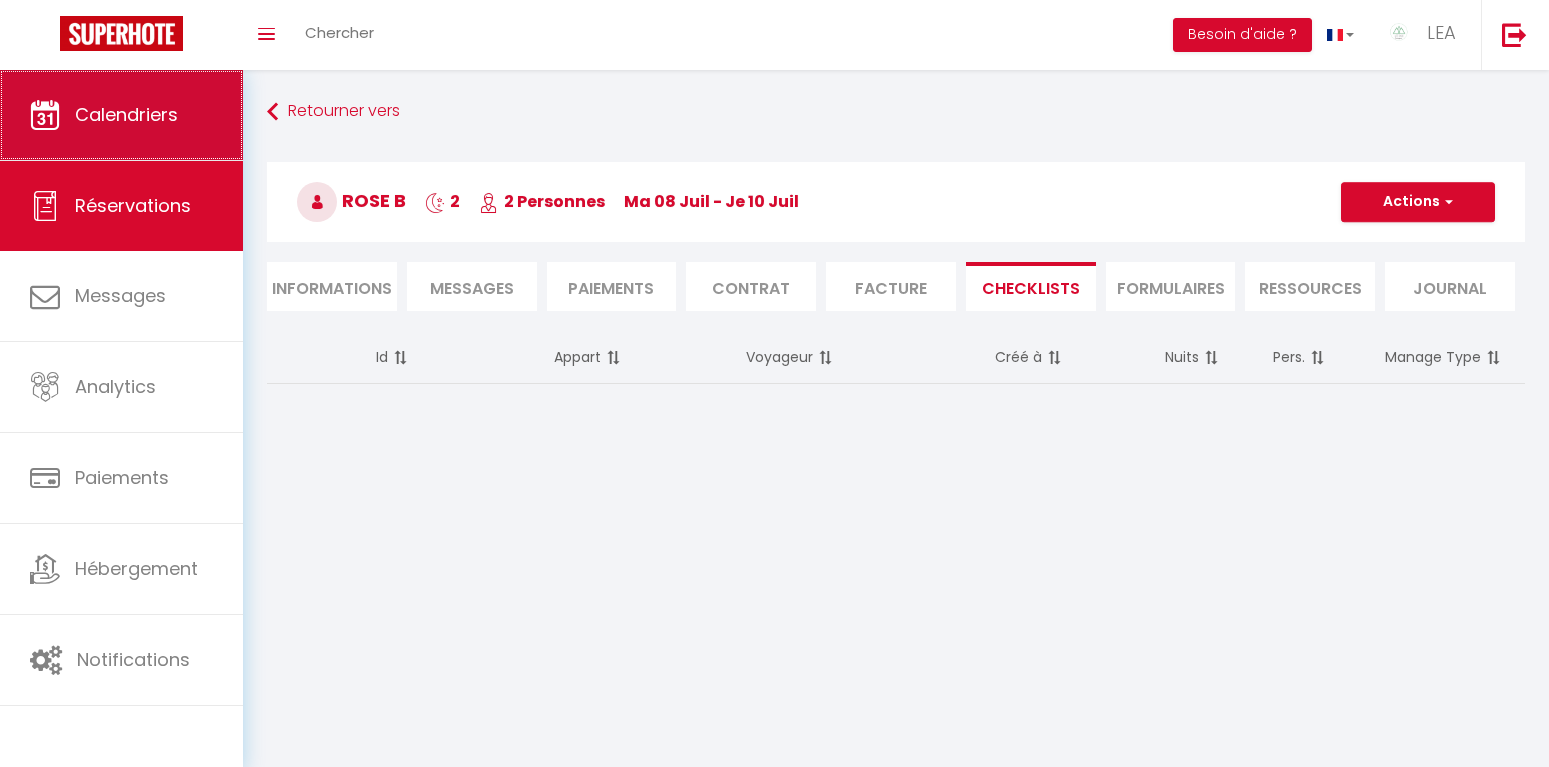 click on "Calendriers" at bounding box center (126, 114) 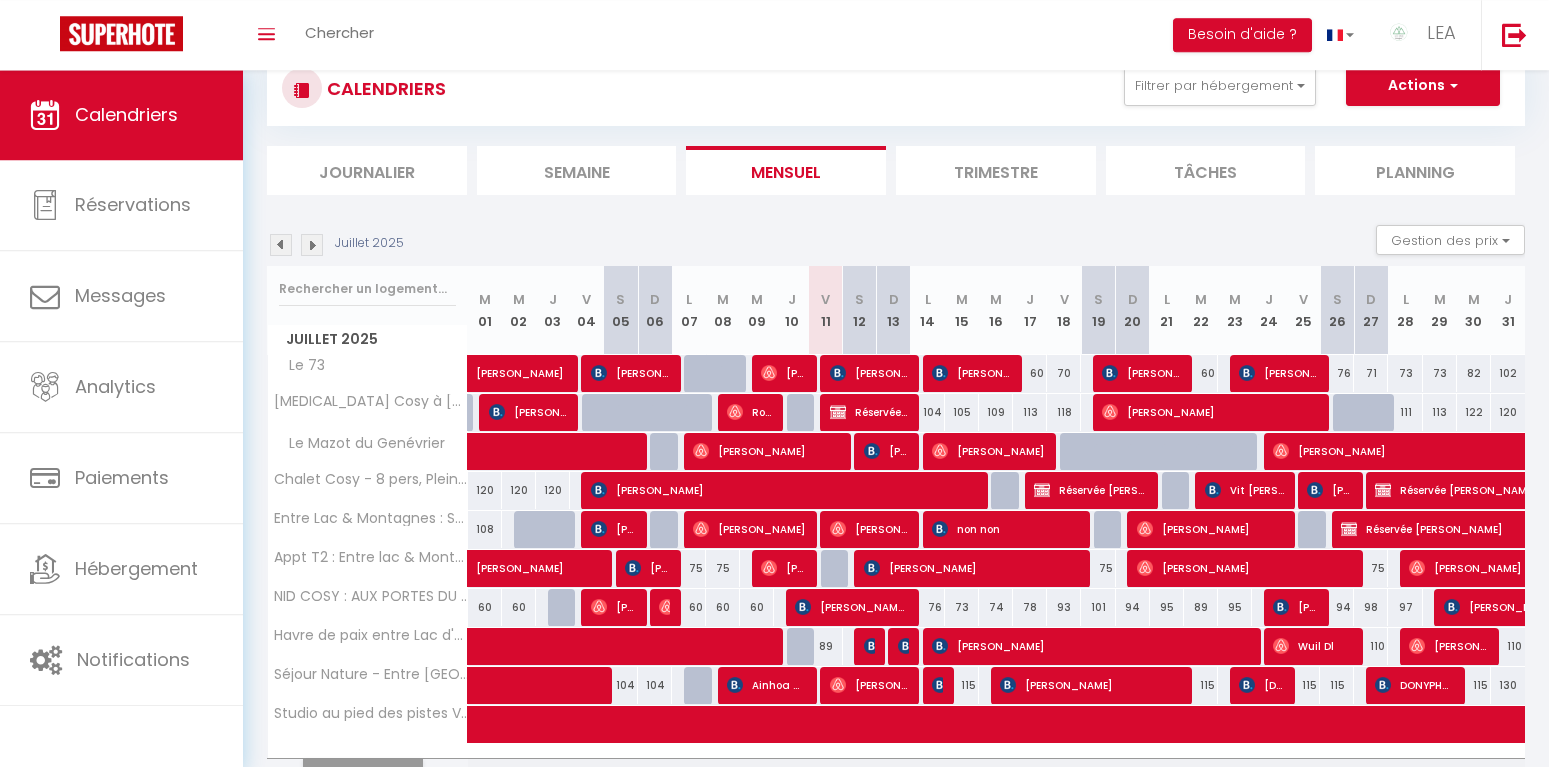 scroll, scrollTop: 102, scrollLeft: 0, axis: vertical 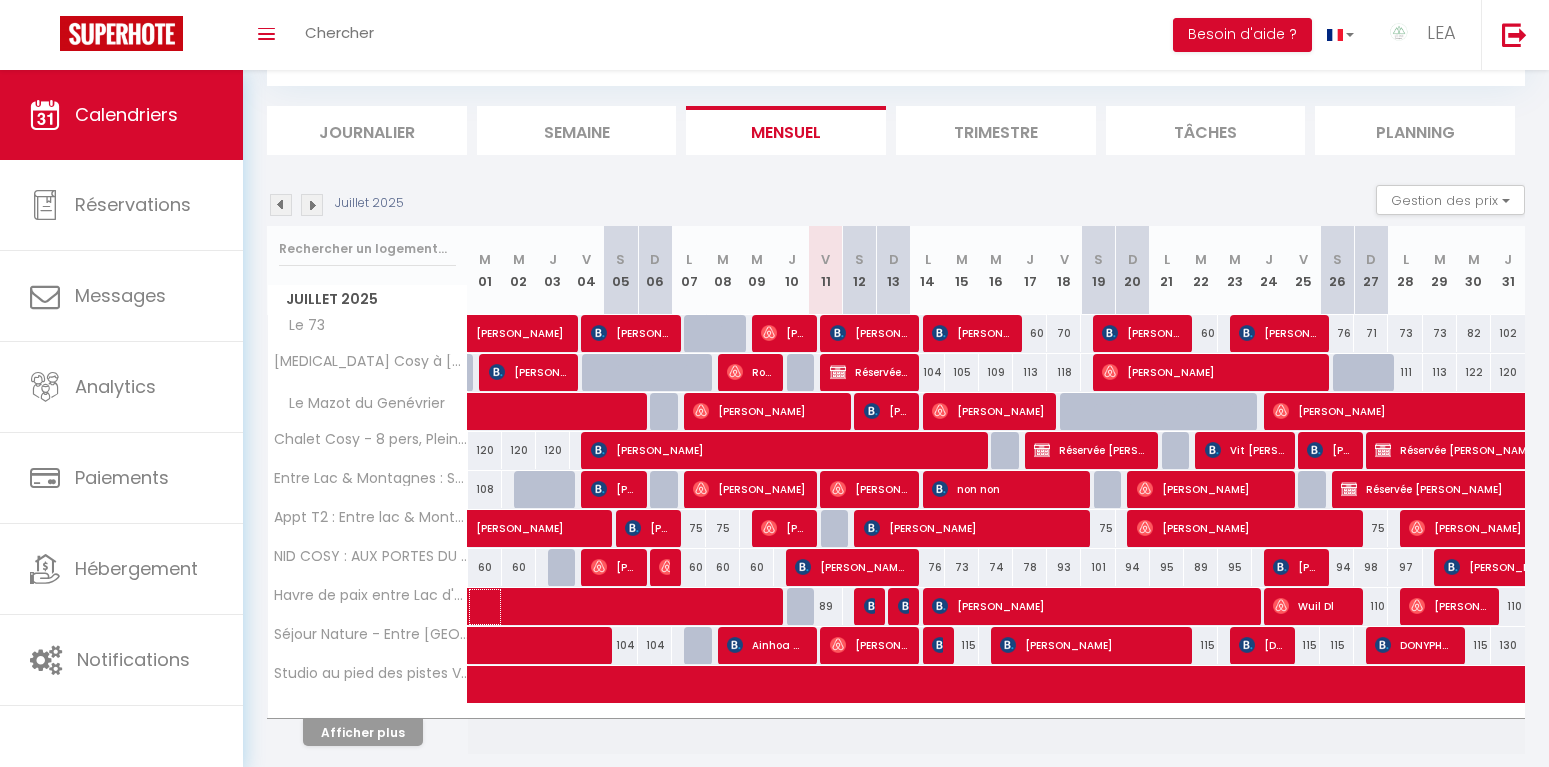 click at bounding box center [696, 607] 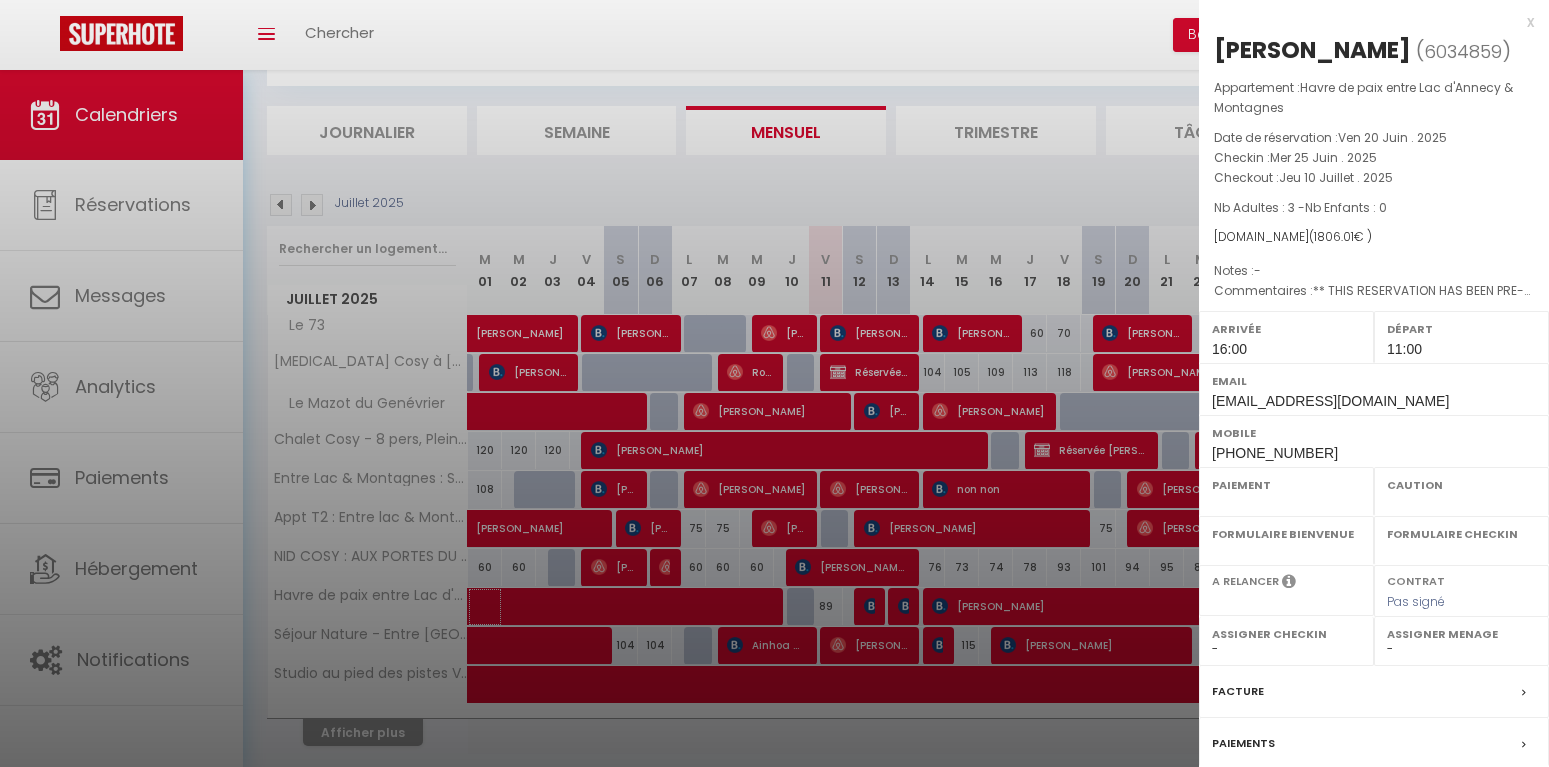 select on "OK" 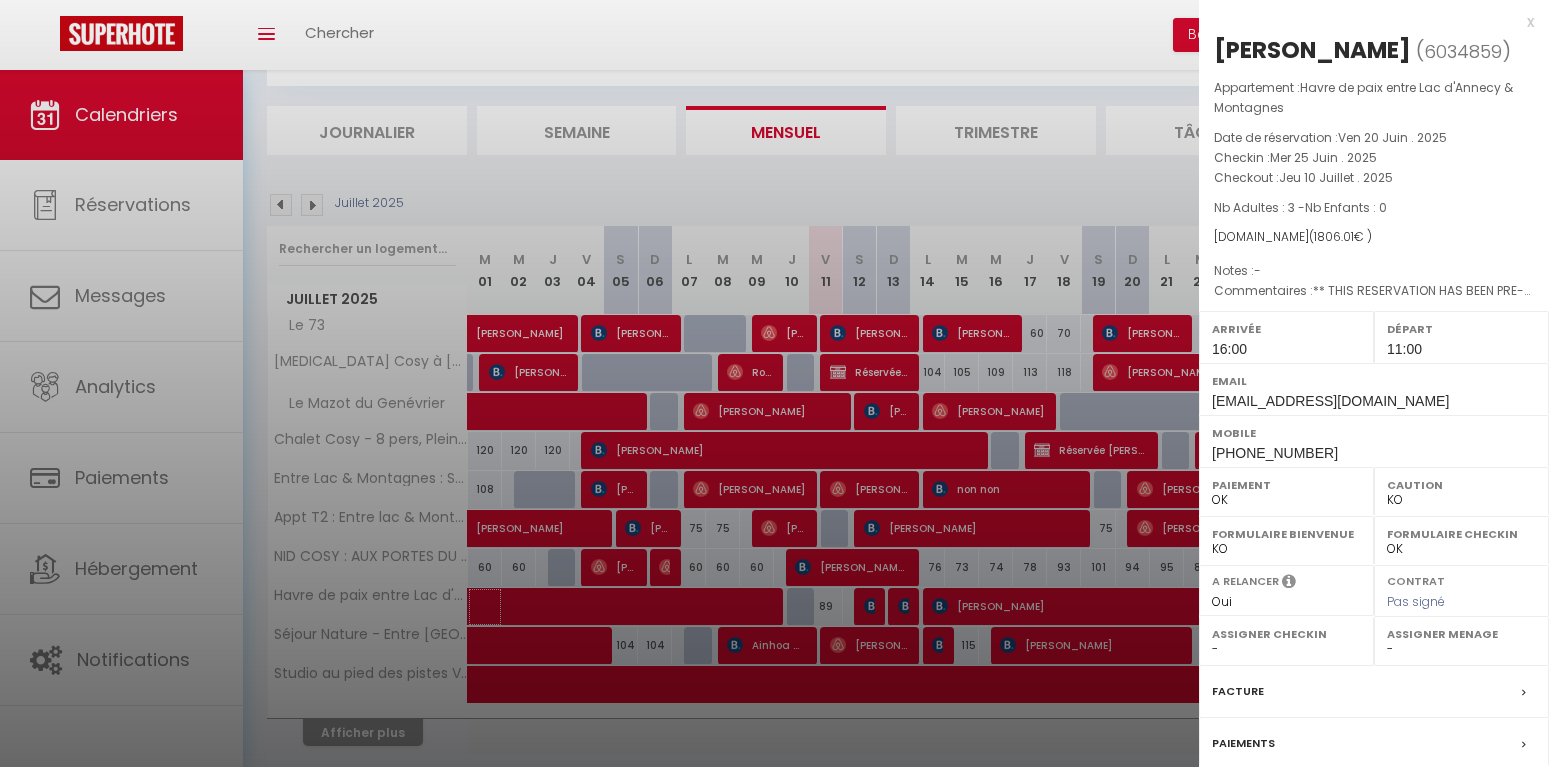 select 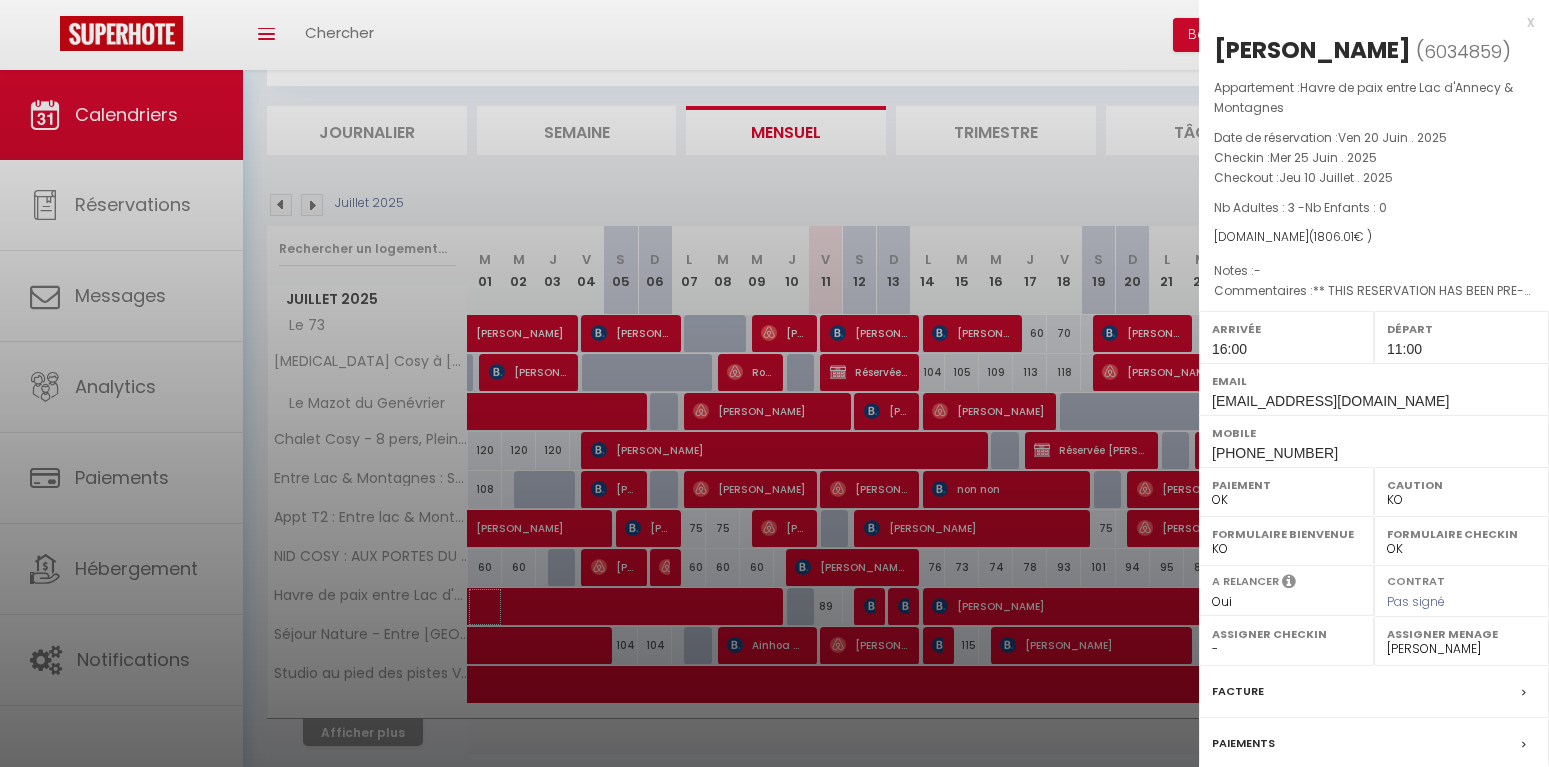 scroll, scrollTop: 185, scrollLeft: 0, axis: vertical 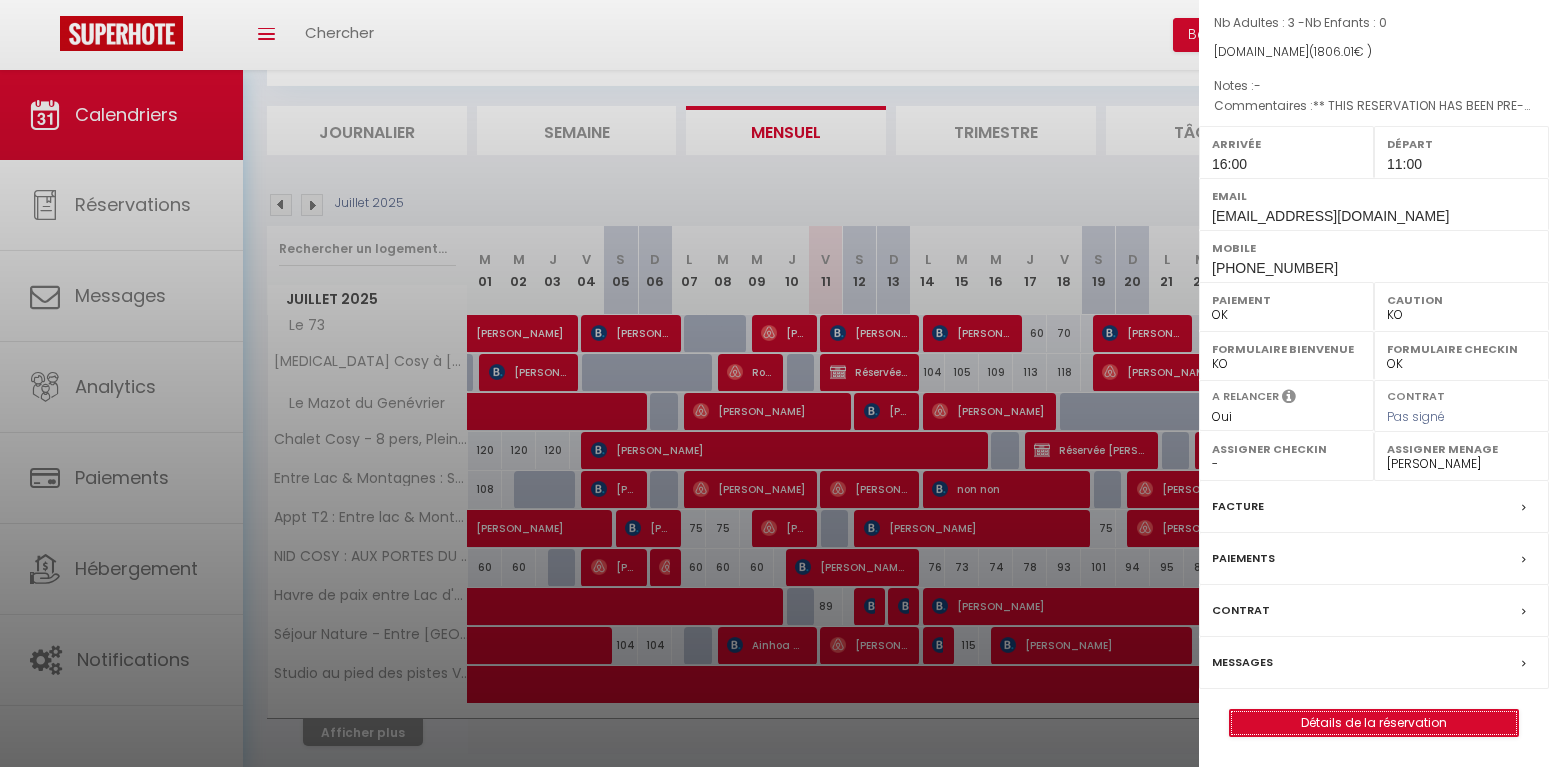 click on "Détails de la réservation" at bounding box center (1374, 723) 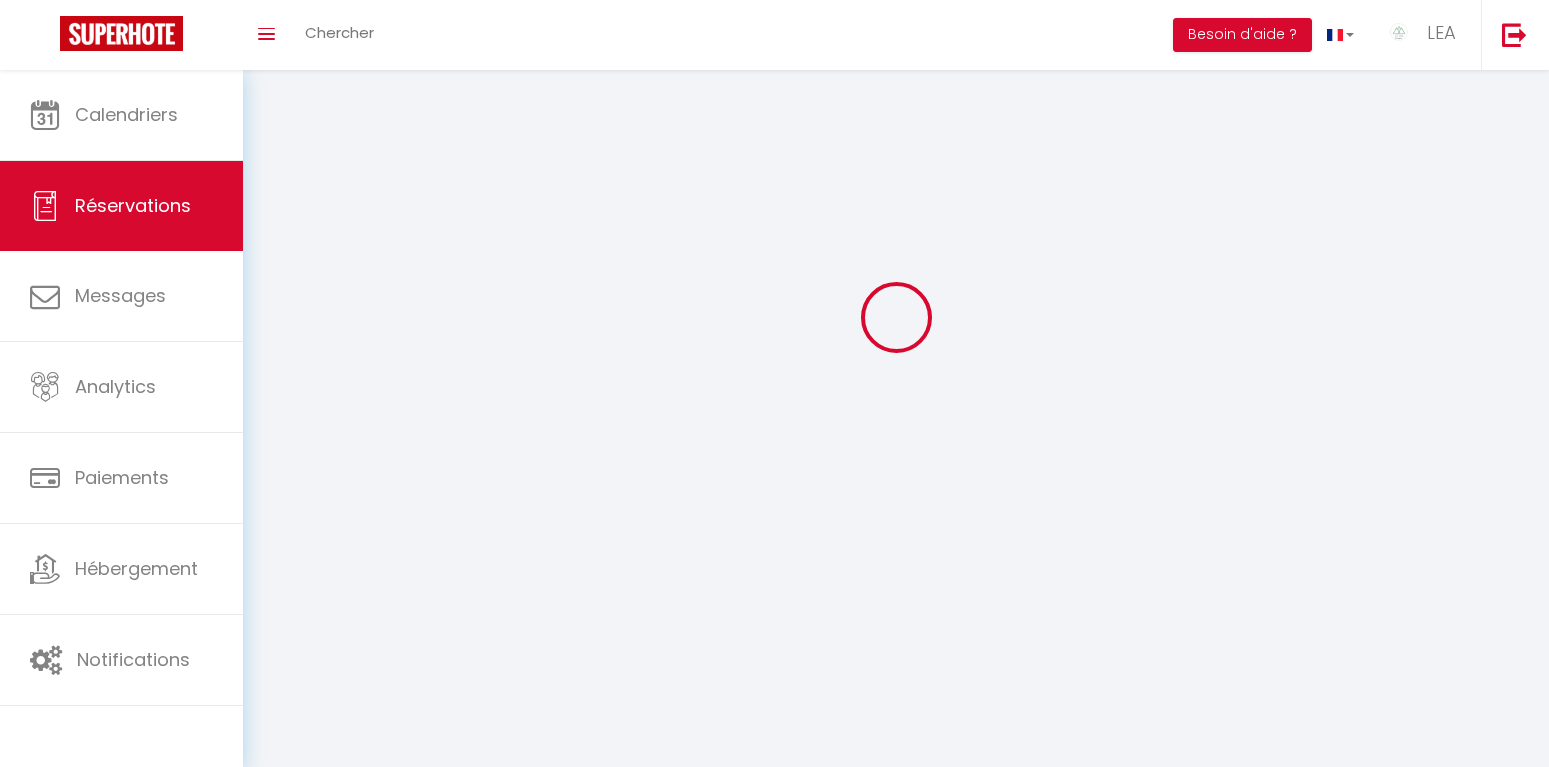 scroll, scrollTop: 0, scrollLeft: 0, axis: both 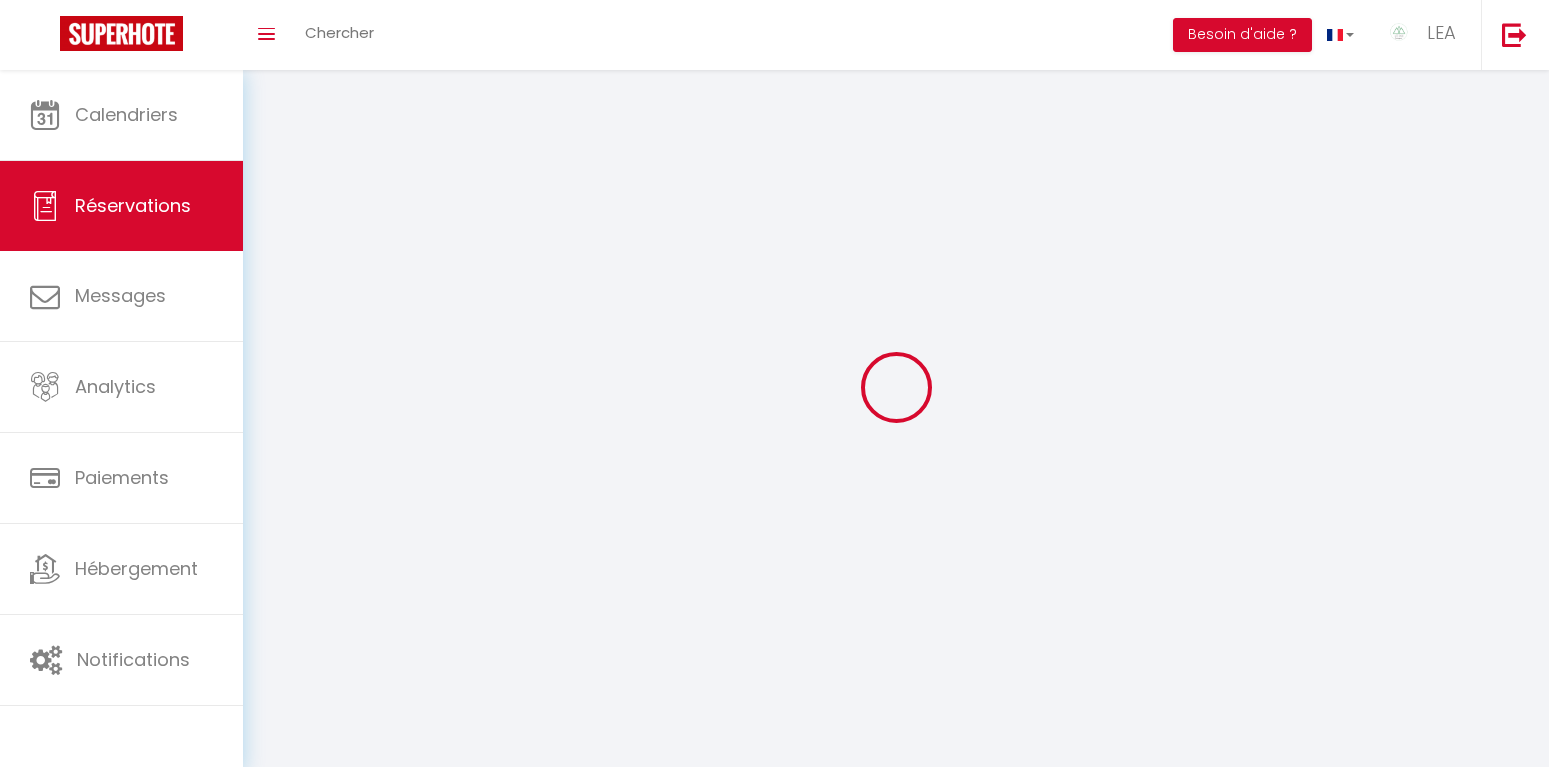 select 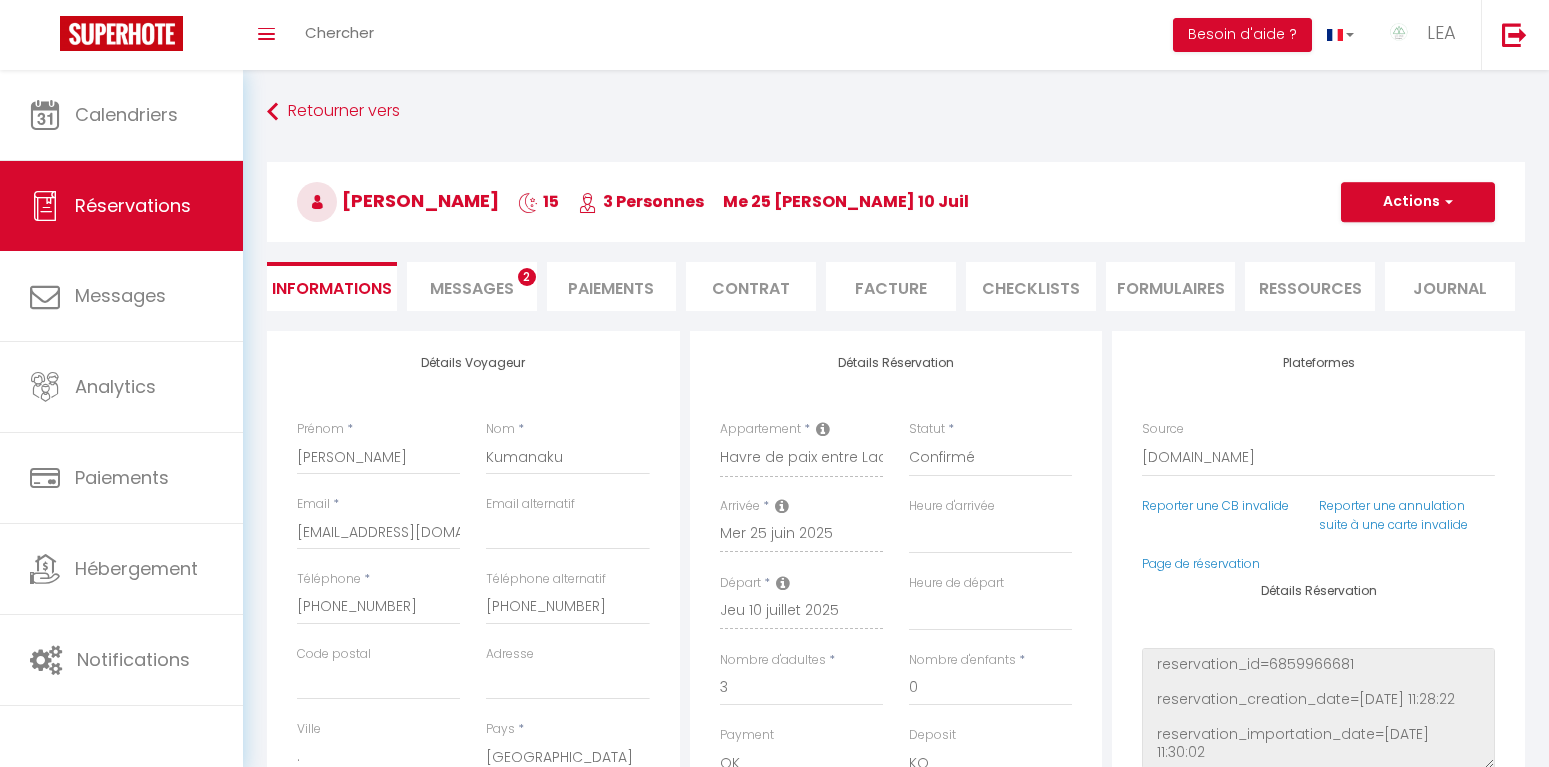 type on "50" 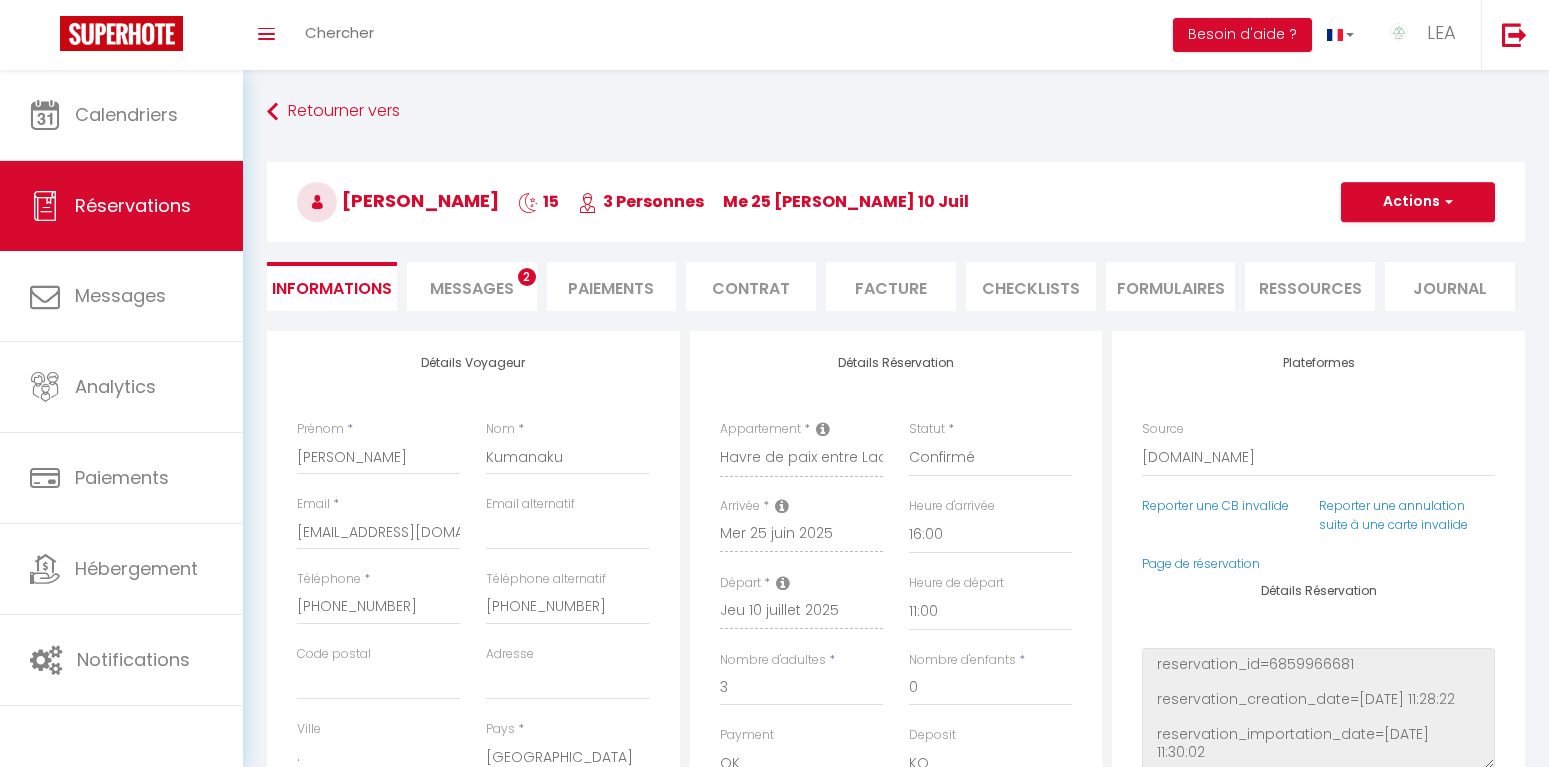checkbox on "false" 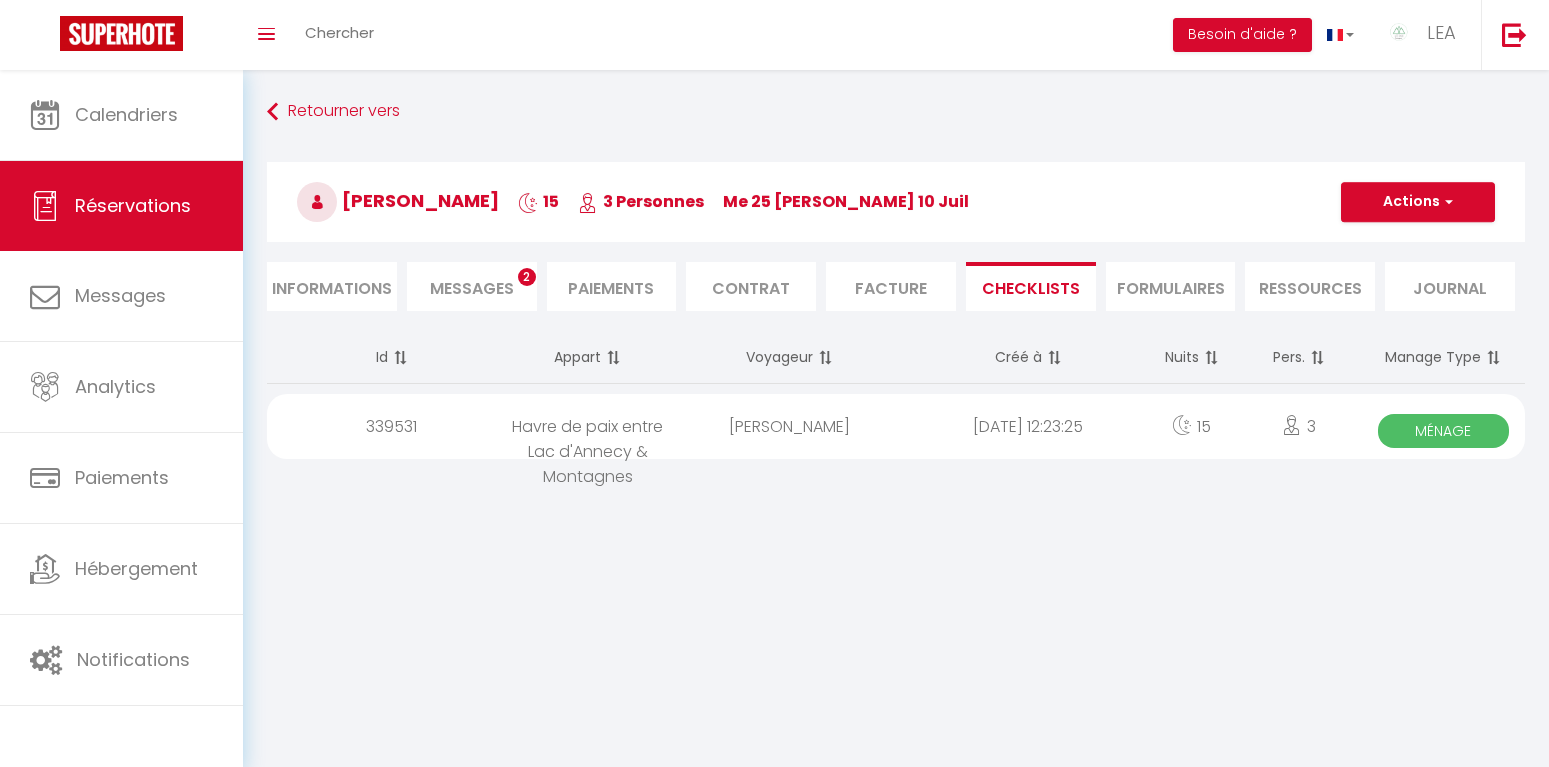 click on "Ménage" at bounding box center (1443, 431) 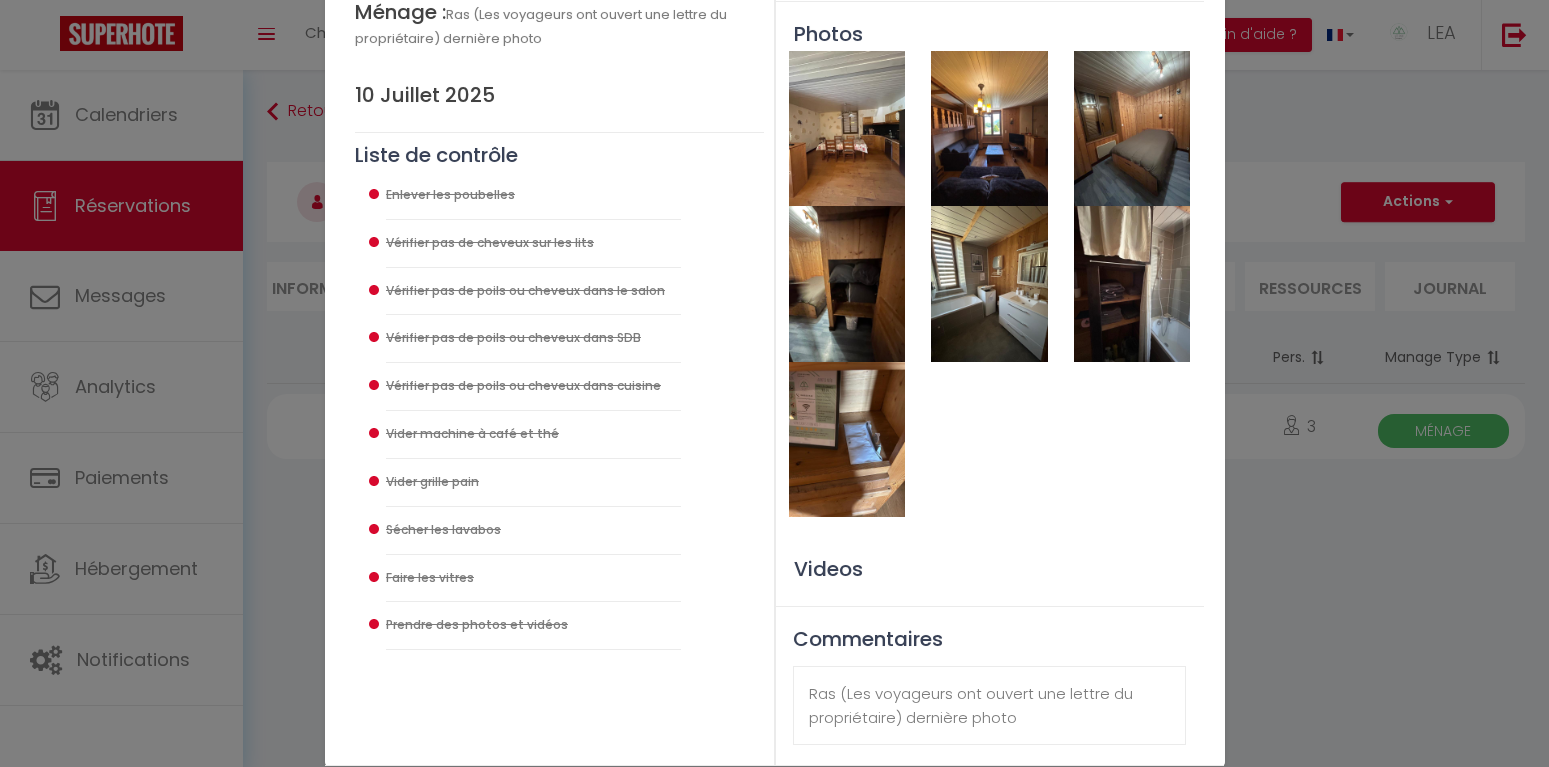 scroll, scrollTop: 306, scrollLeft: 0, axis: vertical 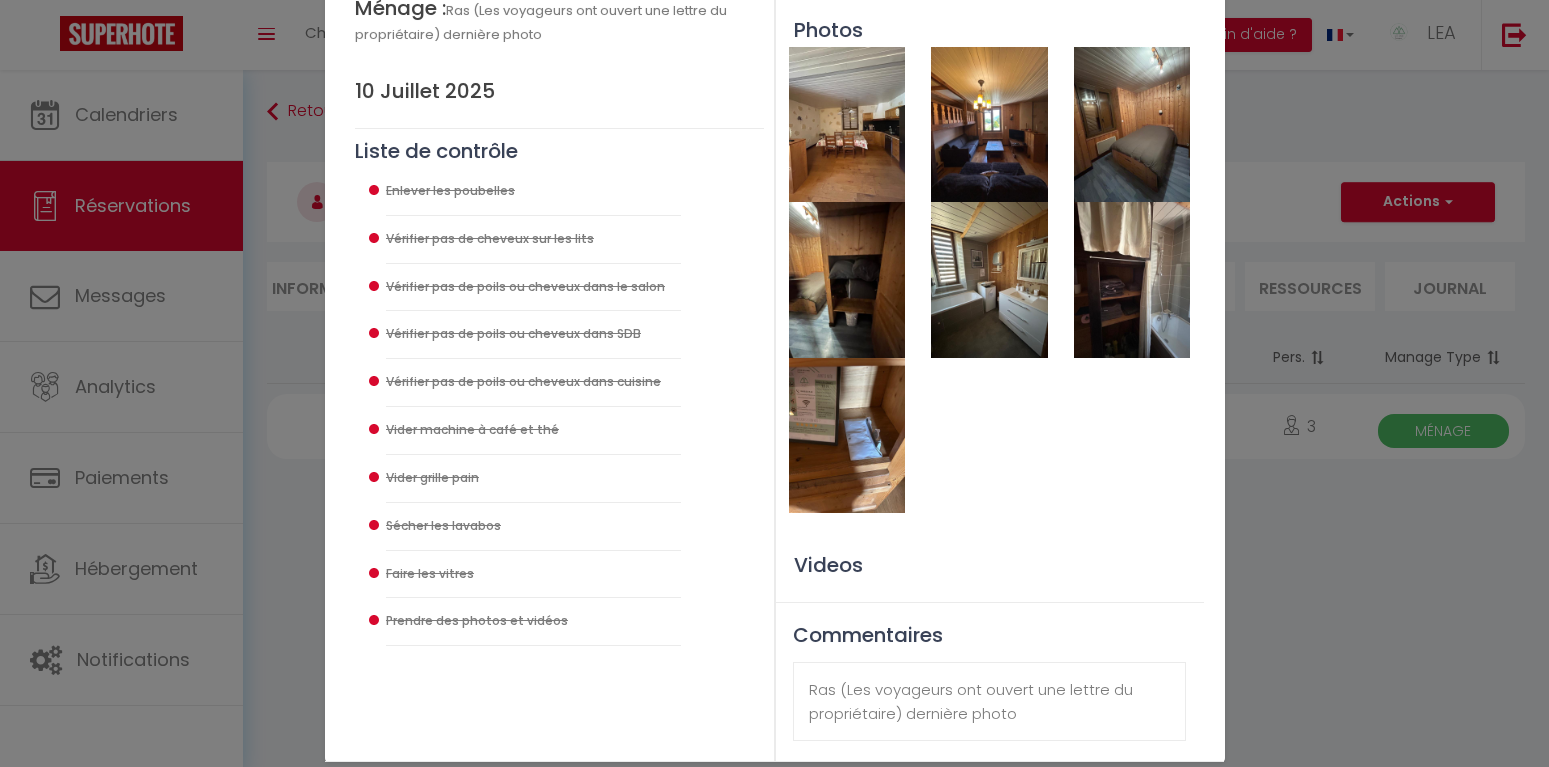 click at bounding box center (847, 435) 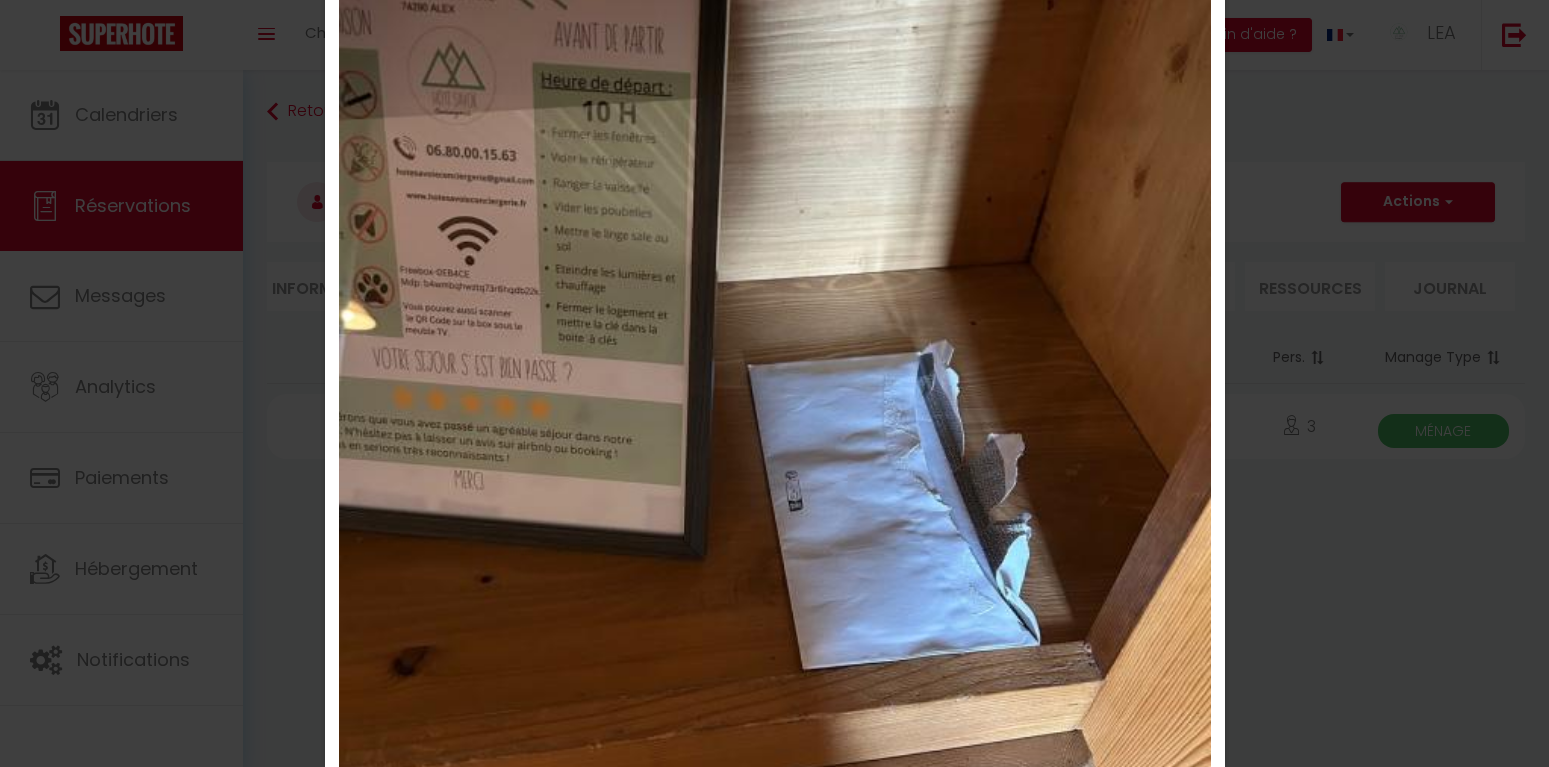 scroll, scrollTop: 0, scrollLeft: 0, axis: both 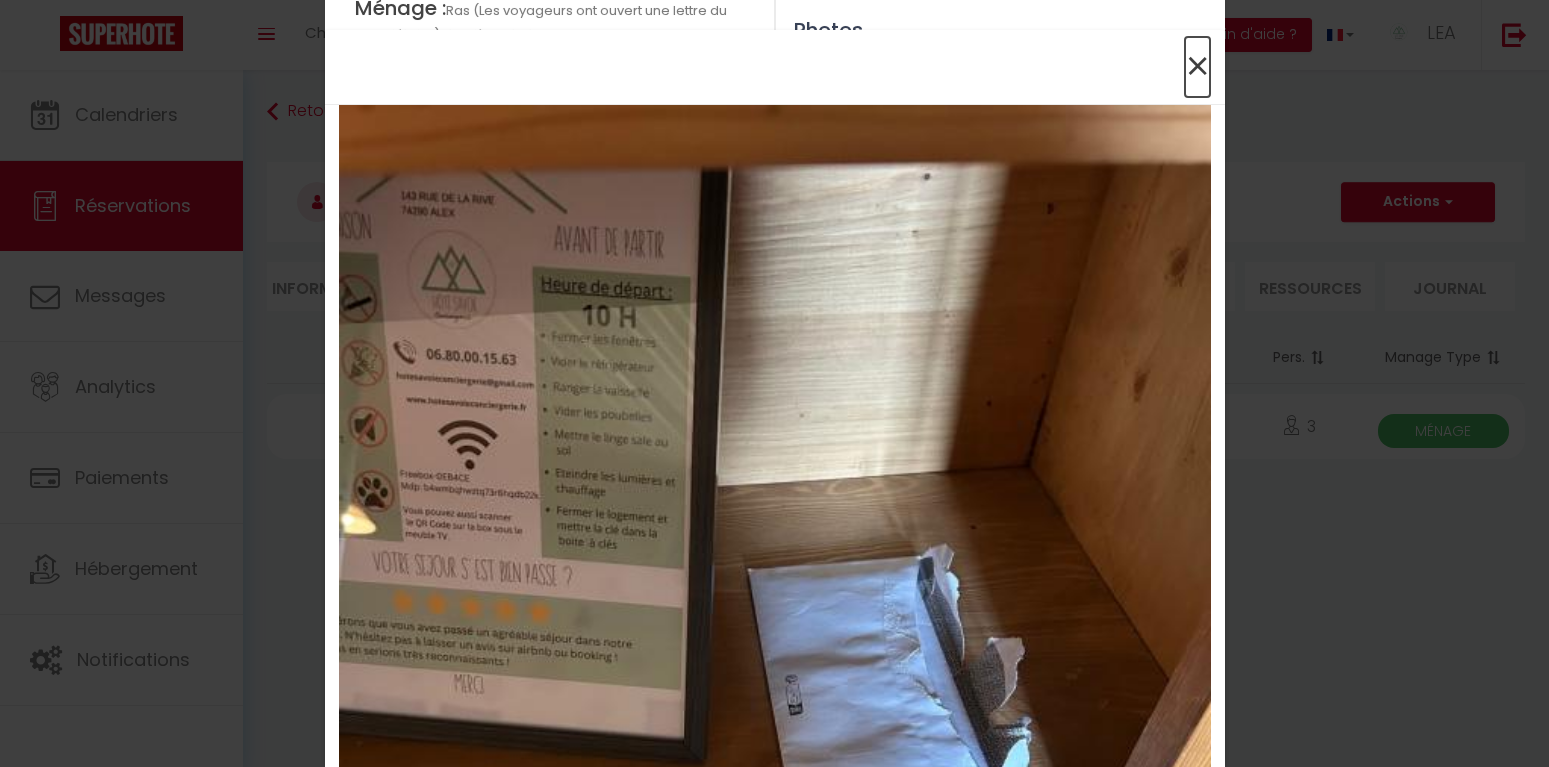 click on "×" at bounding box center [1197, 67] 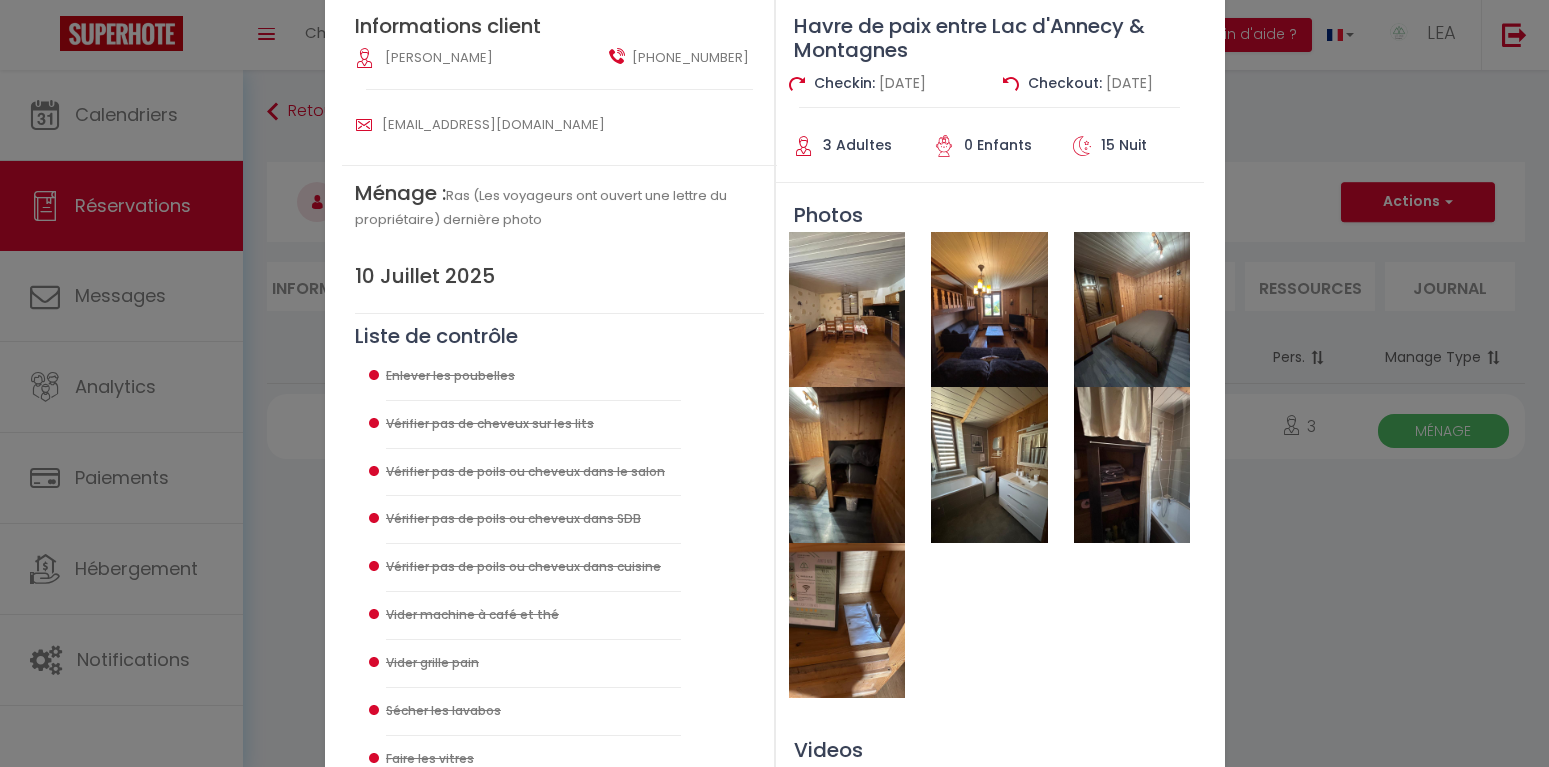 scroll, scrollTop: 102, scrollLeft: 0, axis: vertical 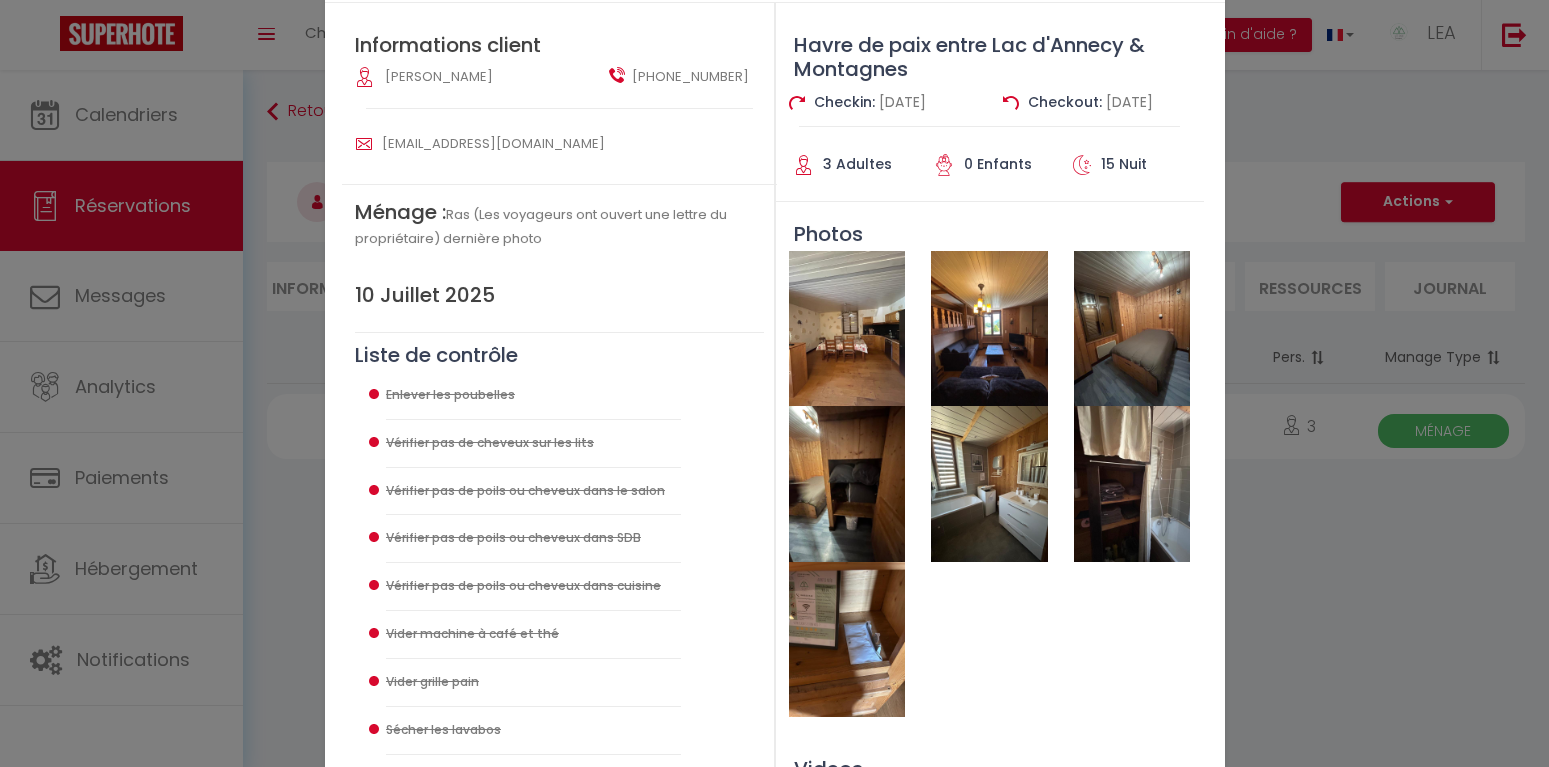 click at bounding box center [847, 328] 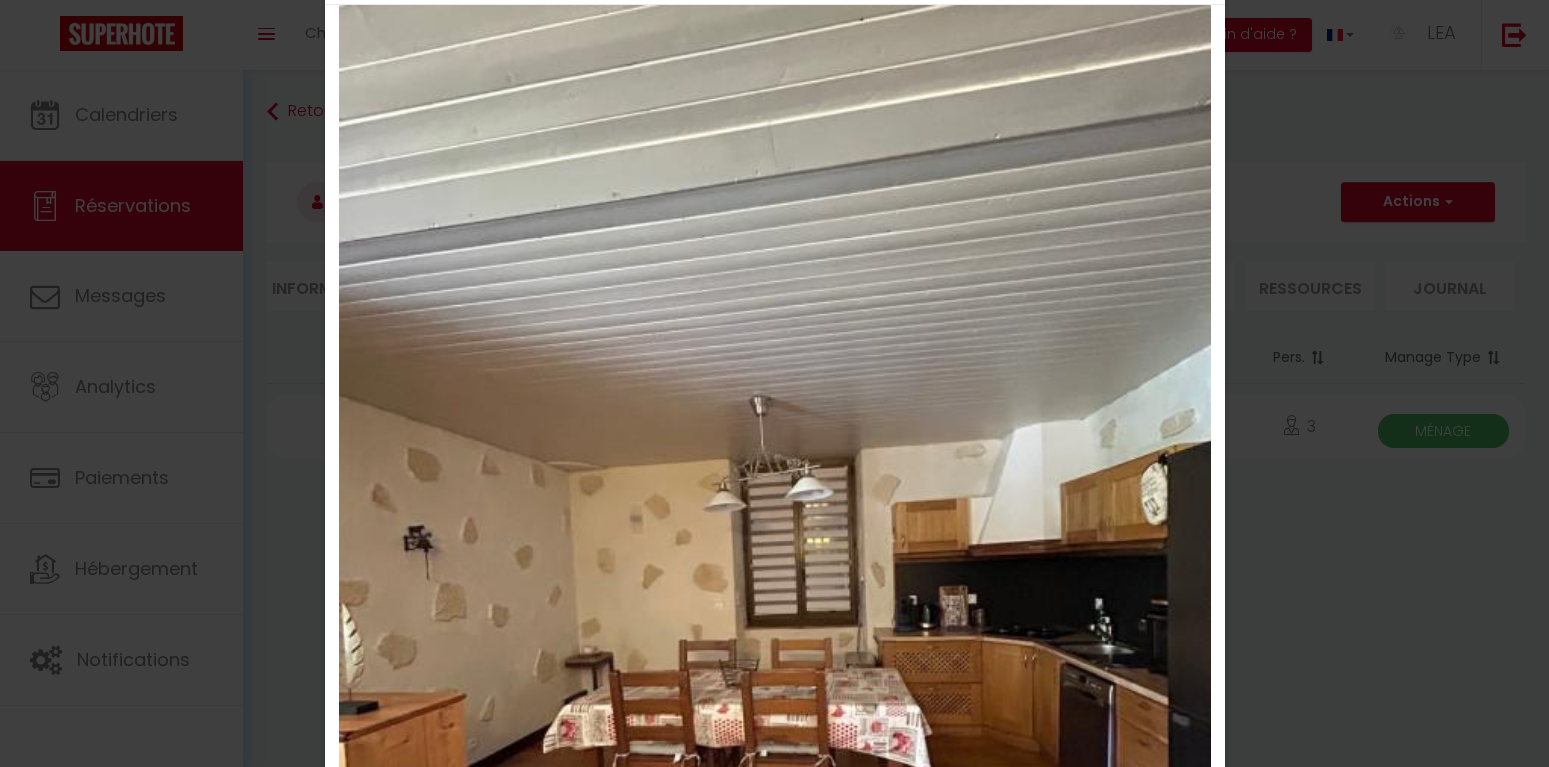 scroll, scrollTop: 0, scrollLeft: 0, axis: both 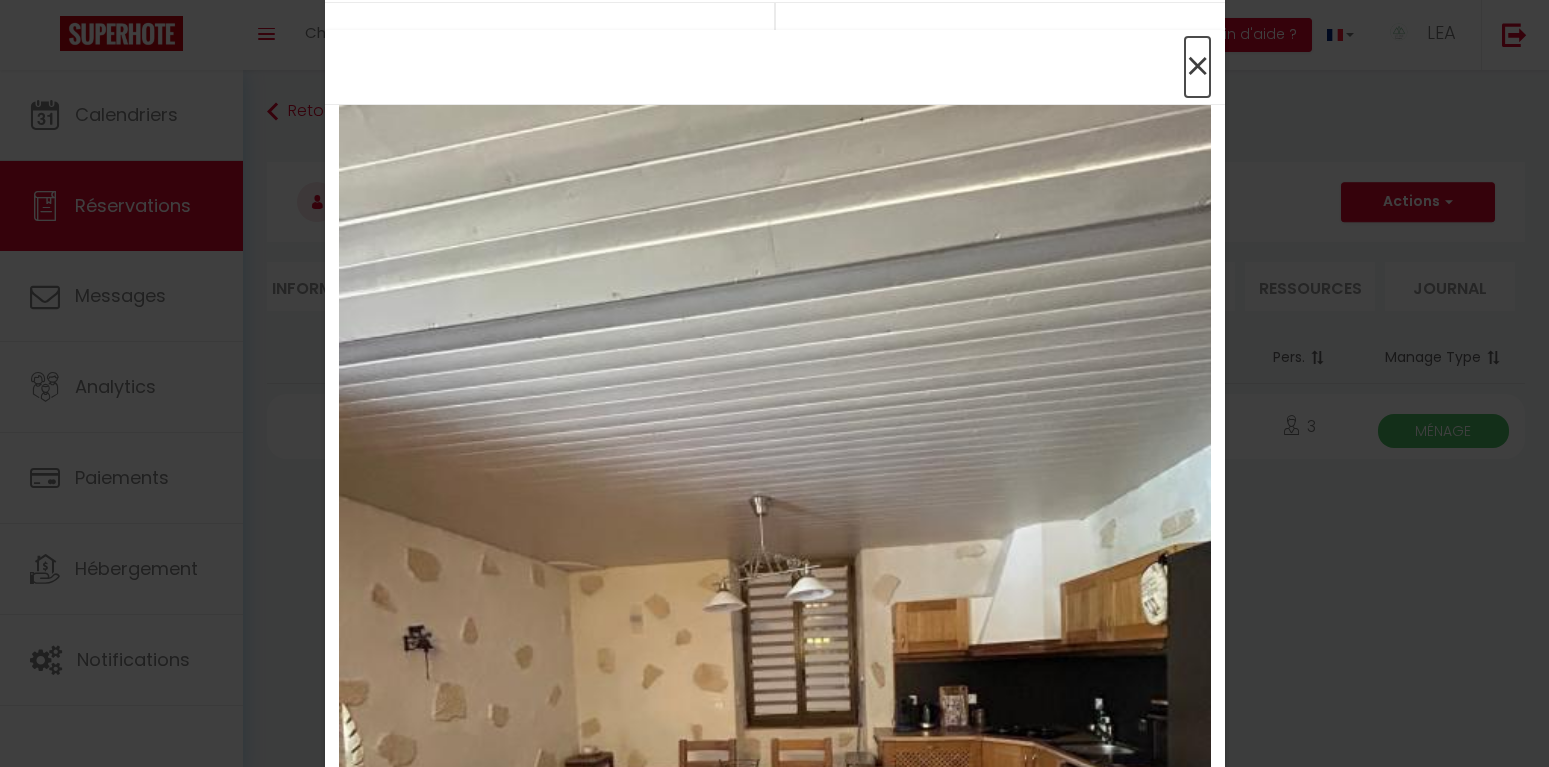 click on "×" at bounding box center (1197, 67) 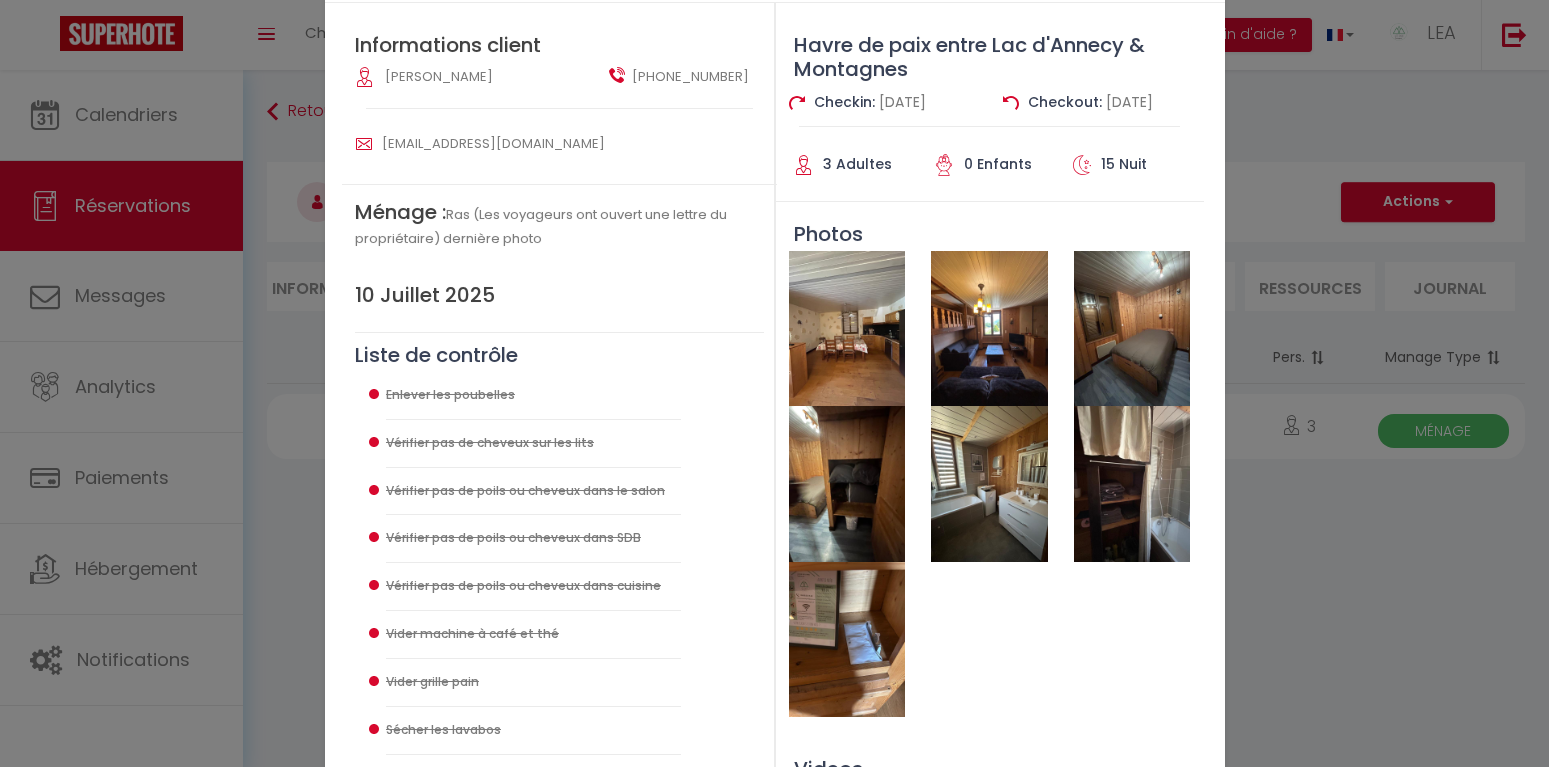 click at bounding box center (989, 328) 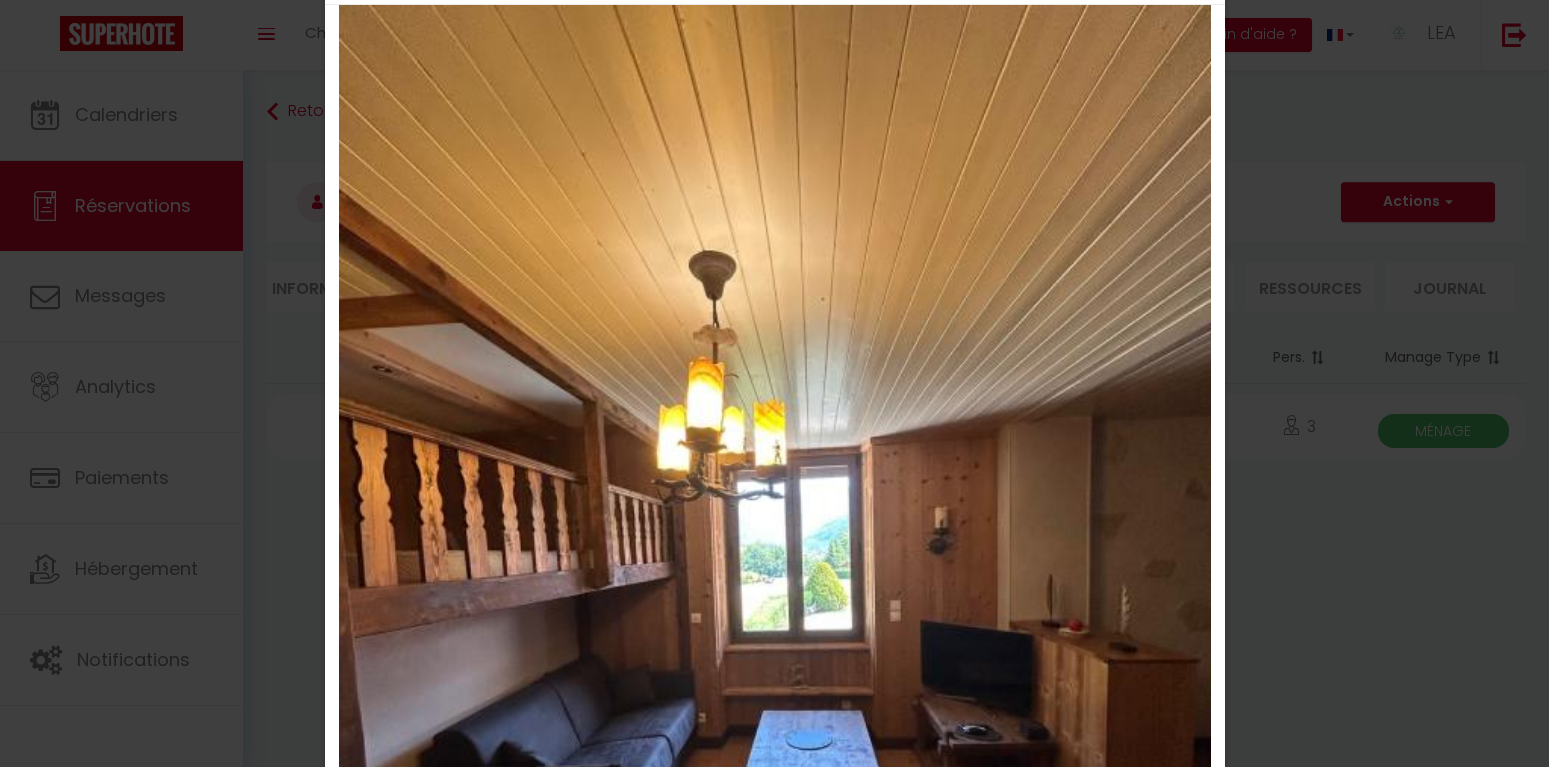scroll, scrollTop: 0, scrollLeft: 0, axis: both 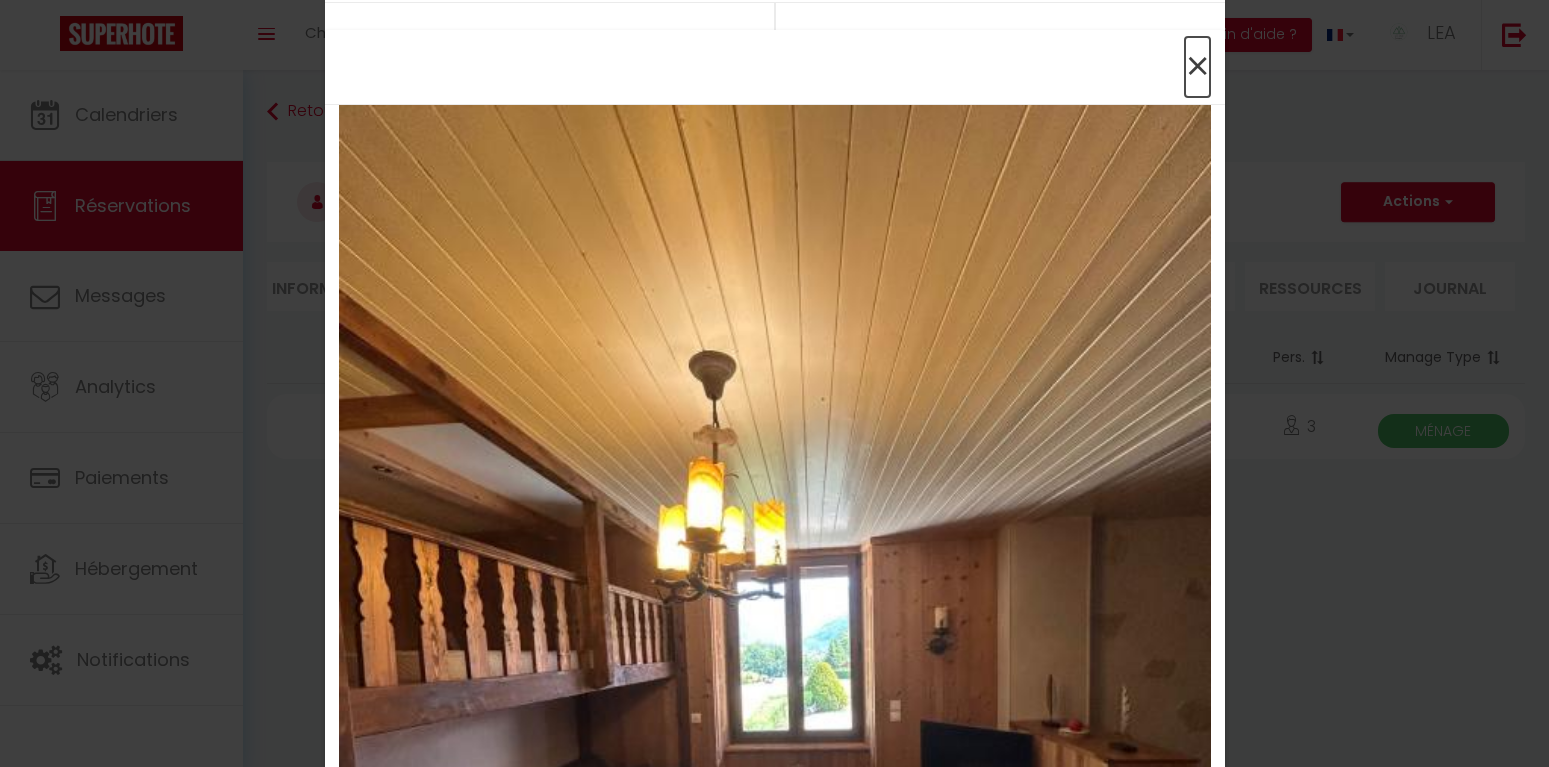 click on "×" at bounding box center (1197, 67) 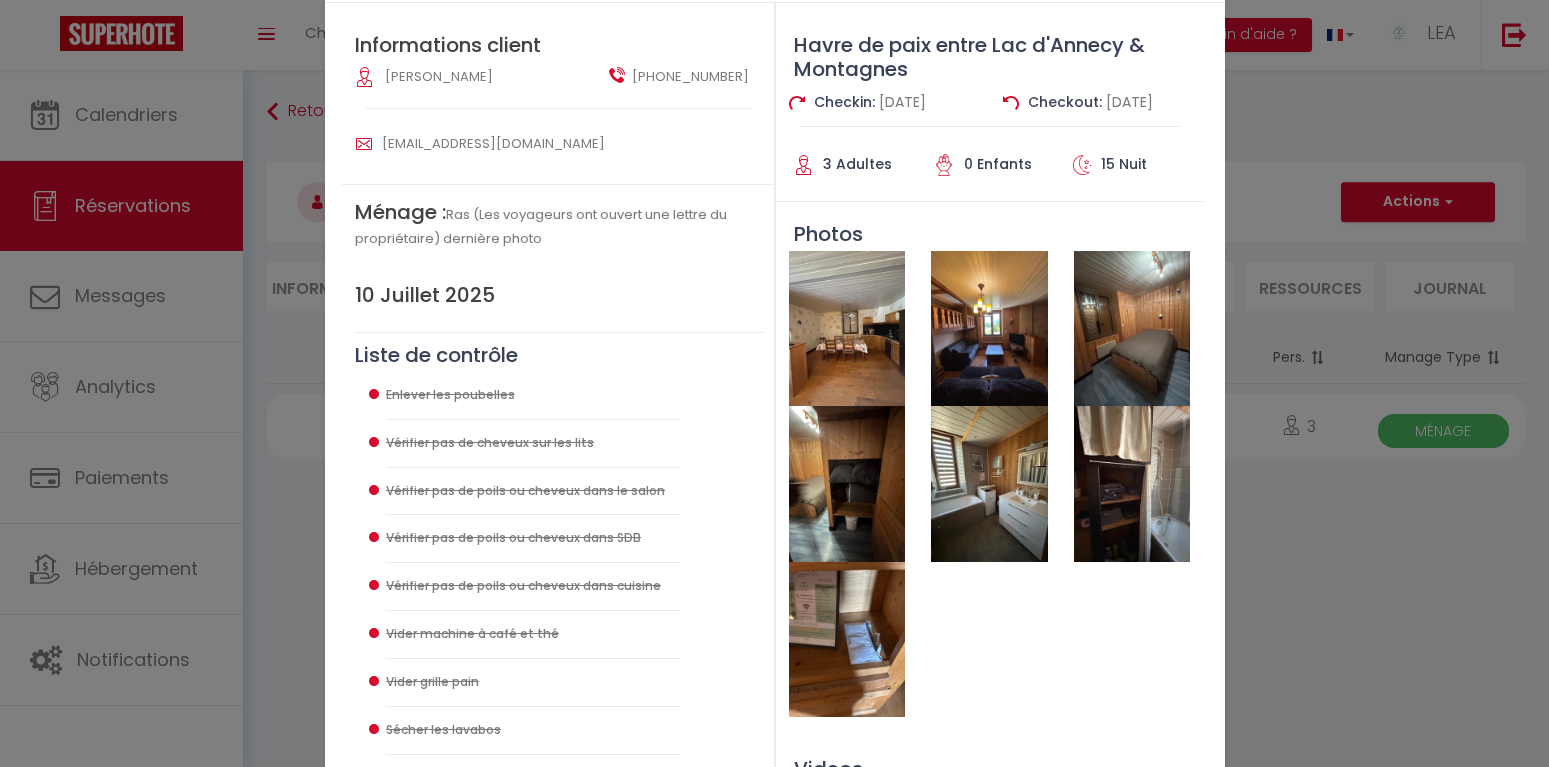 click at bounding box center [989, 483] 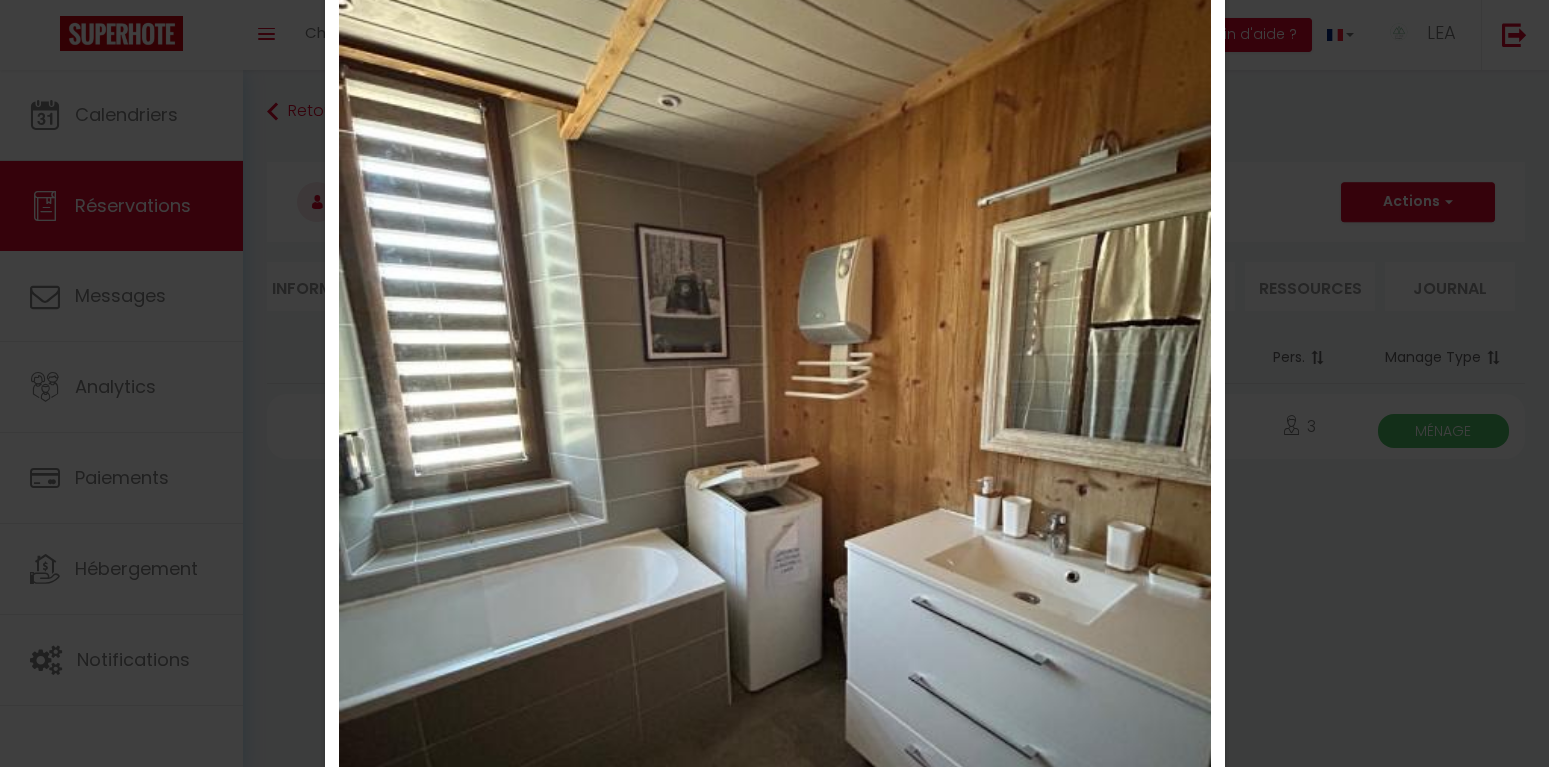 scroll, scrollTop: 0, scrollLeft: 0, axis: both 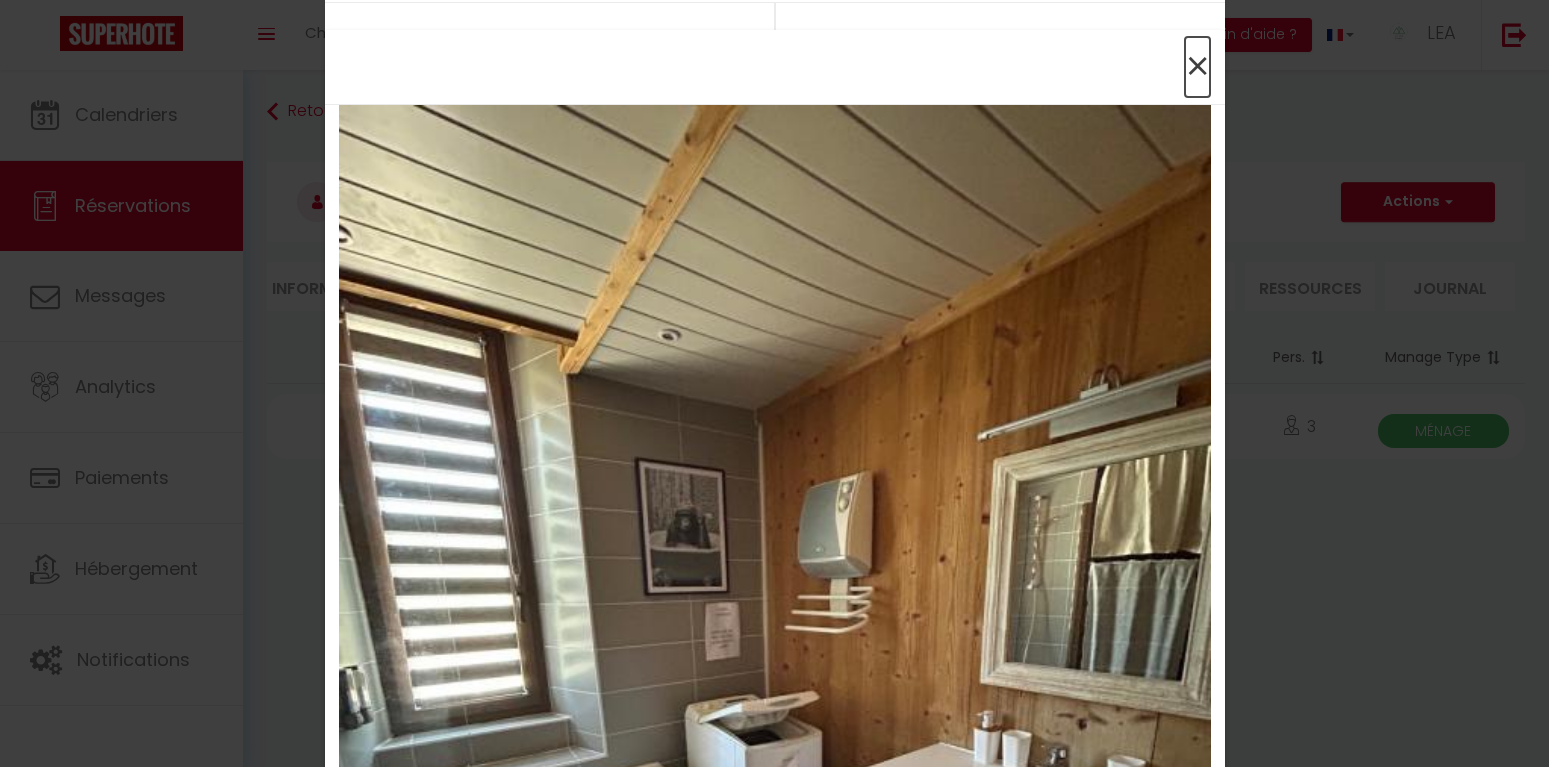 click on "×" at bounding box center [1197, 67] 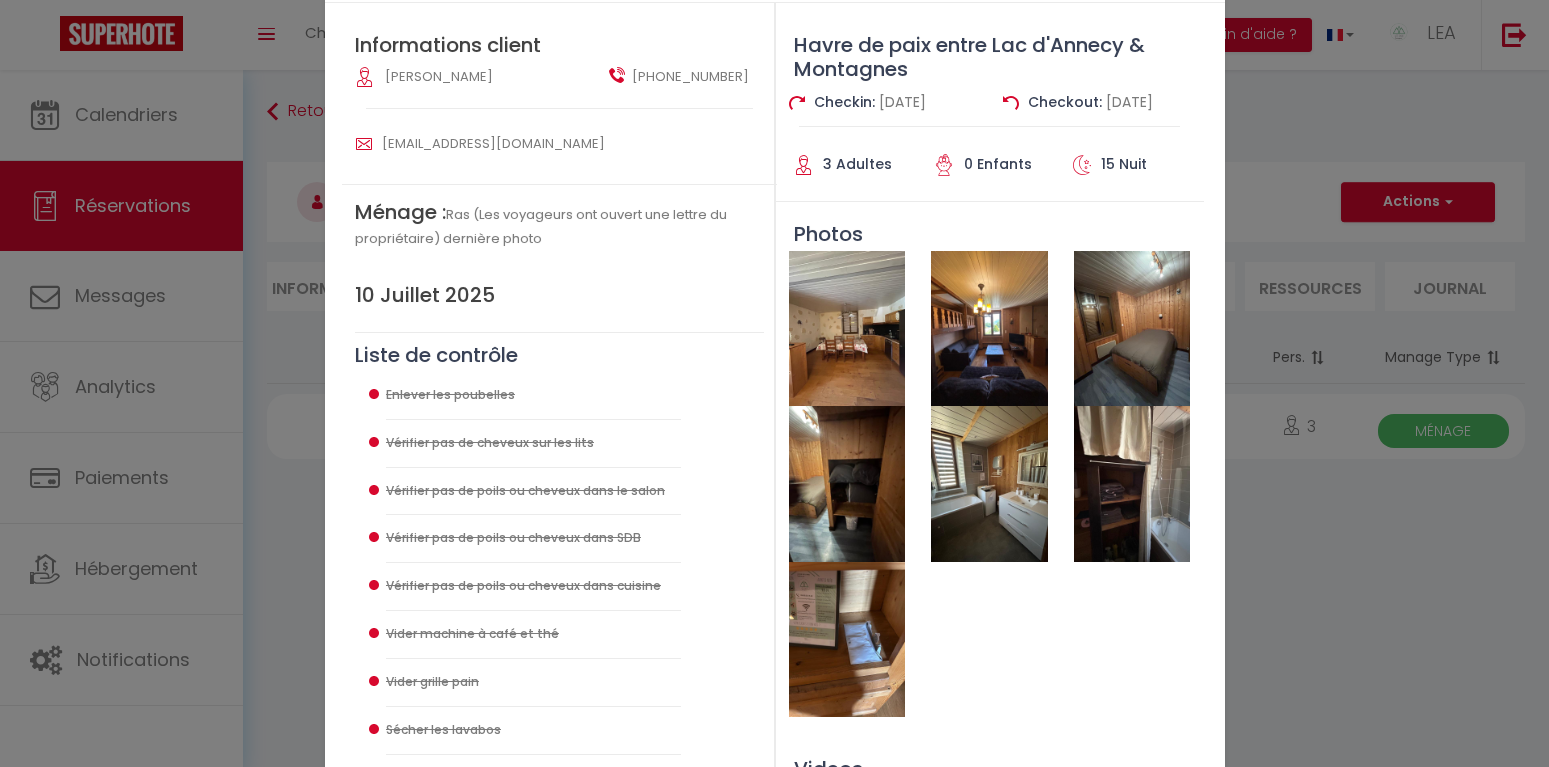 click at bounding box center (1132, 483) 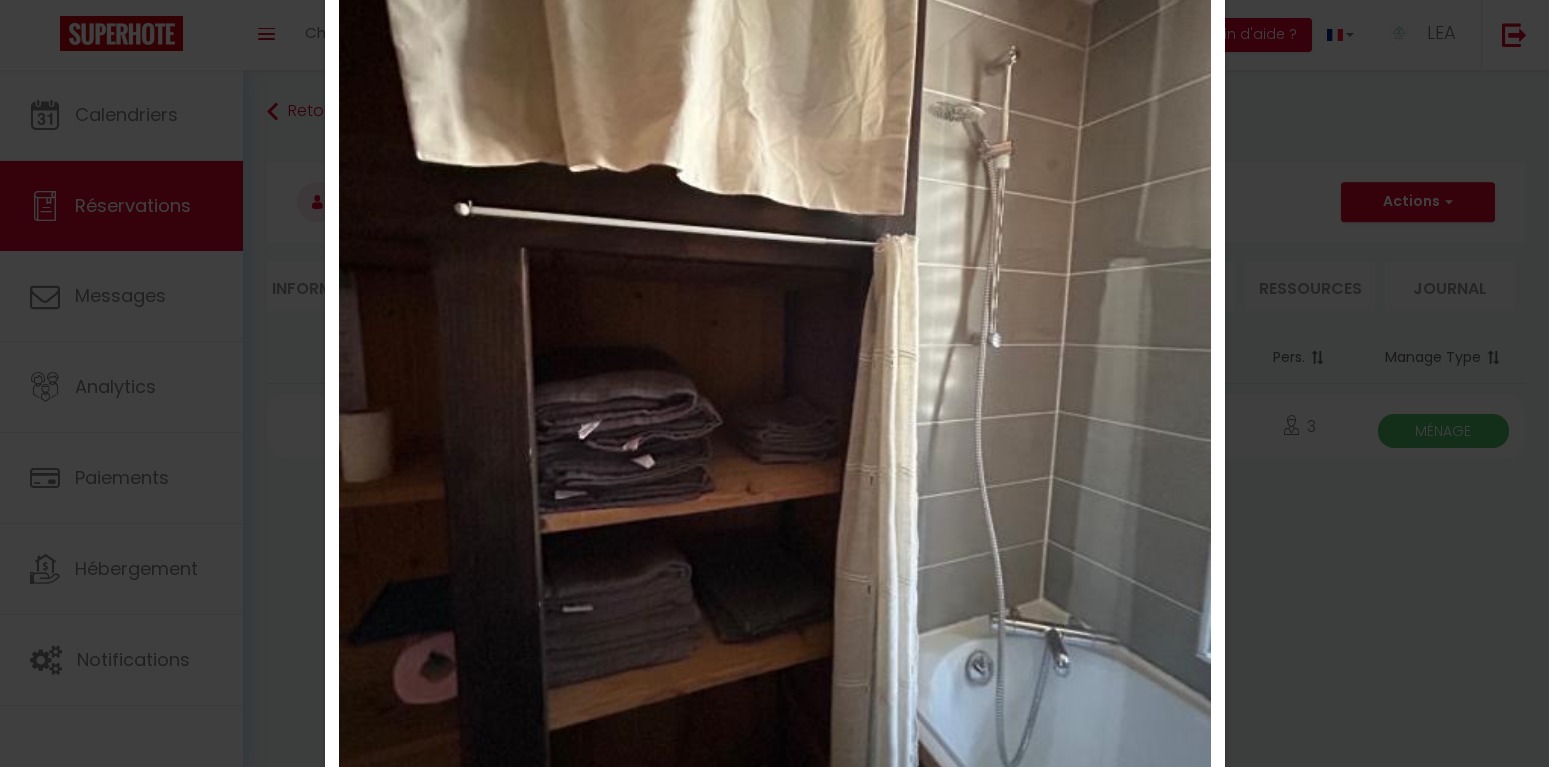scroll, scrollTop: 0, scrollLeft: 0, axis: both 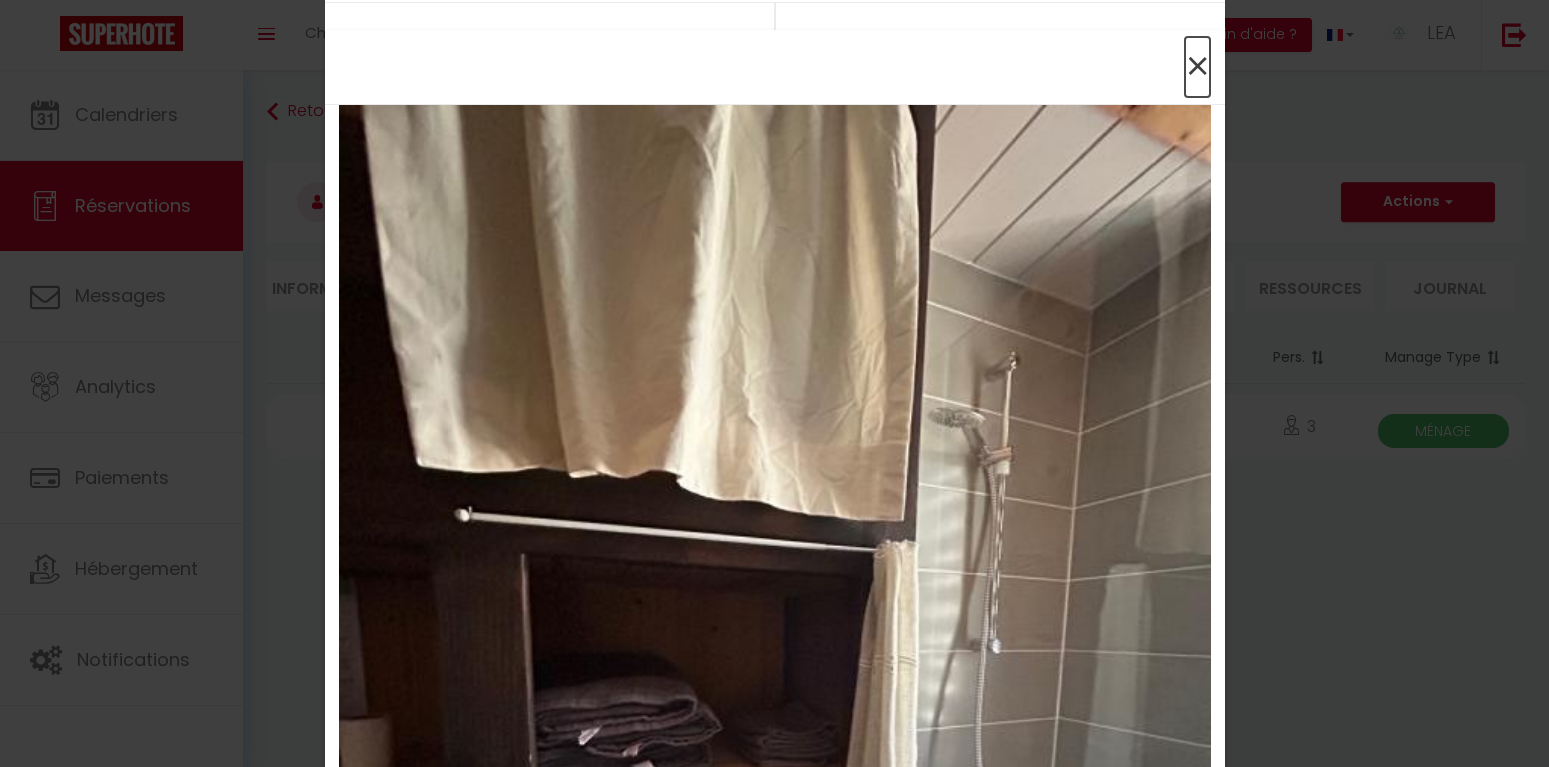 click on "×" at bounding box center [1197, 67] 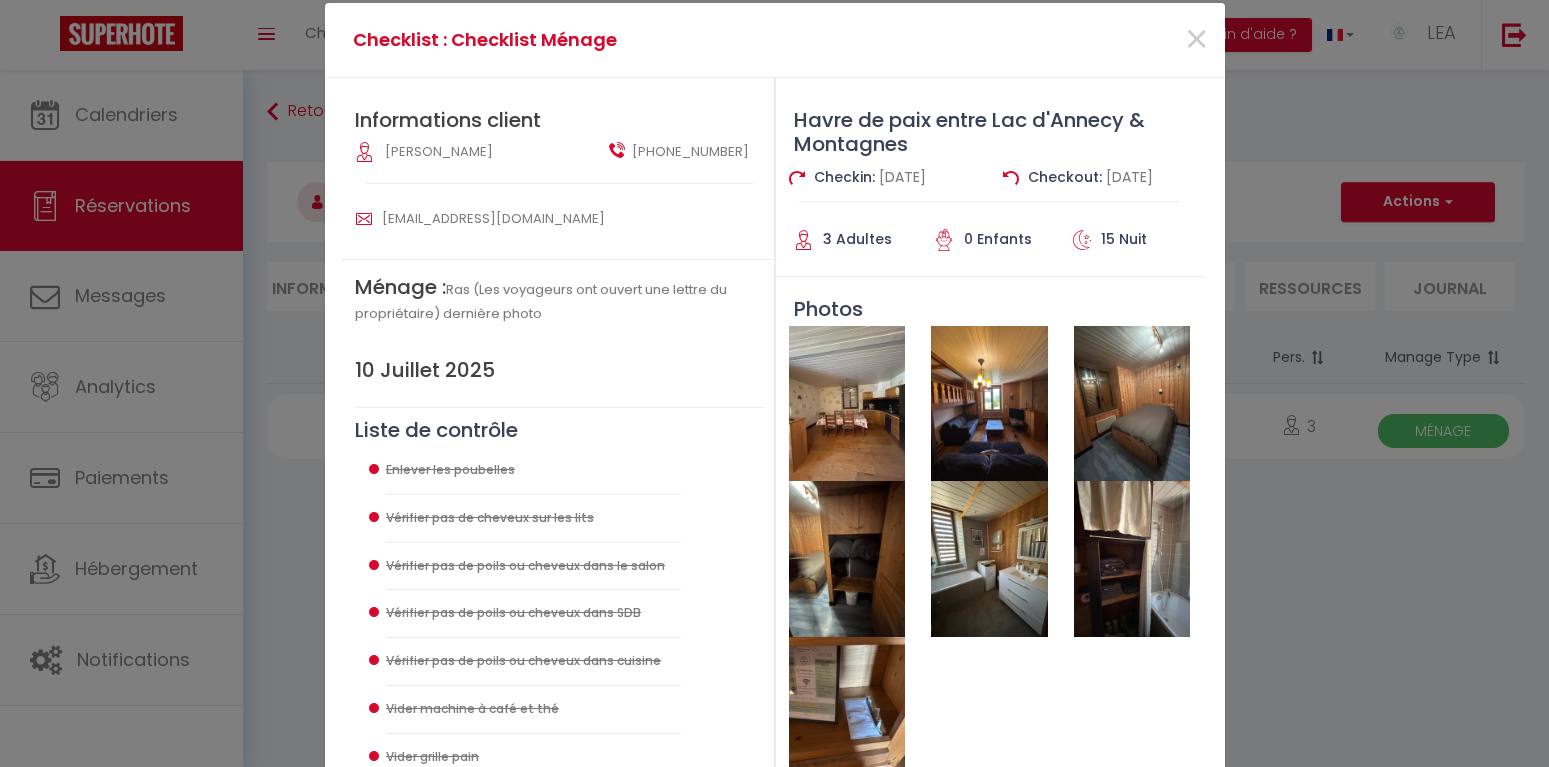scroll, scrollTop: 0, scrollLeft: 0, axis: both 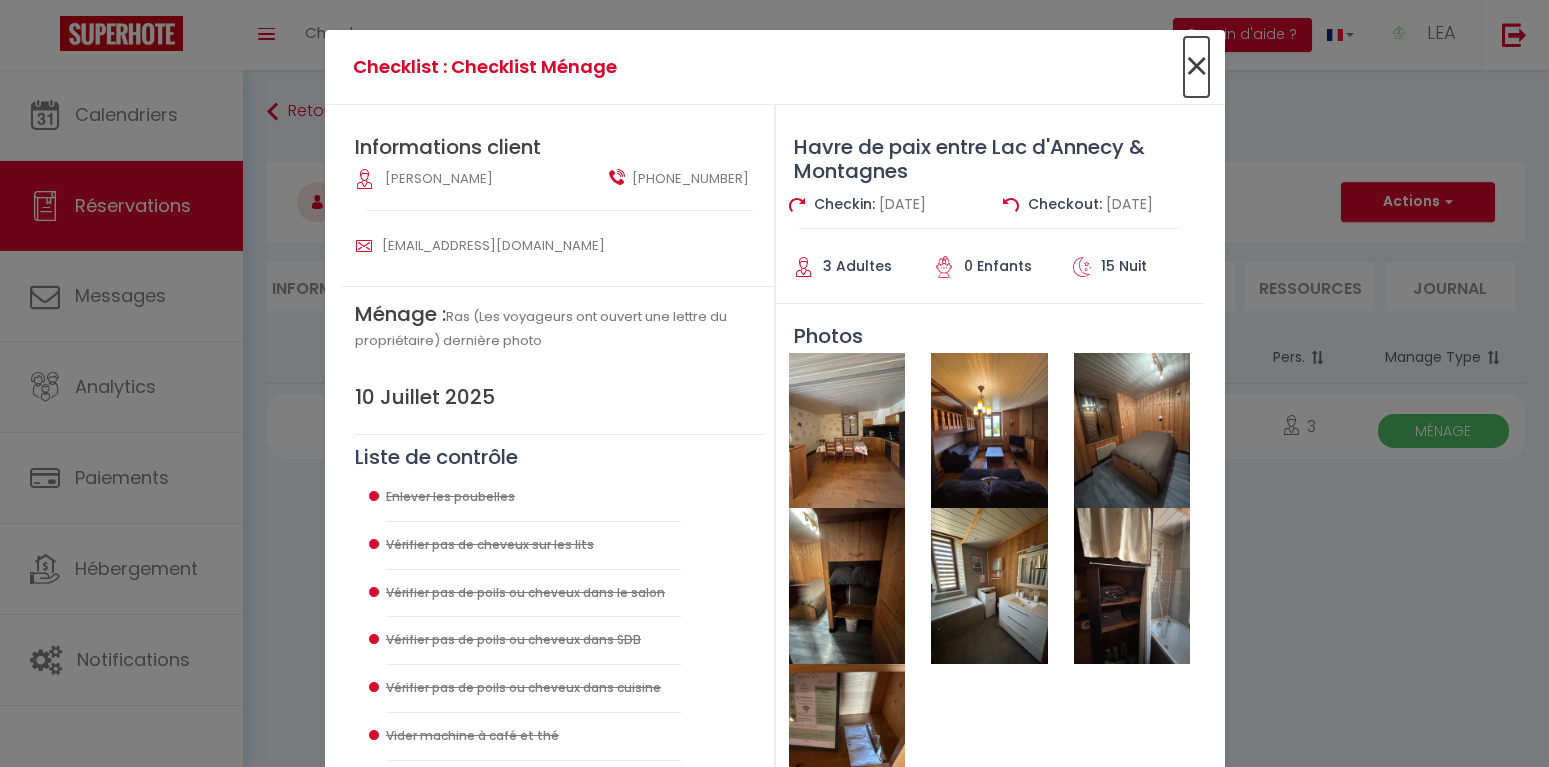 click on "×" at bounding box center (1196, 67) 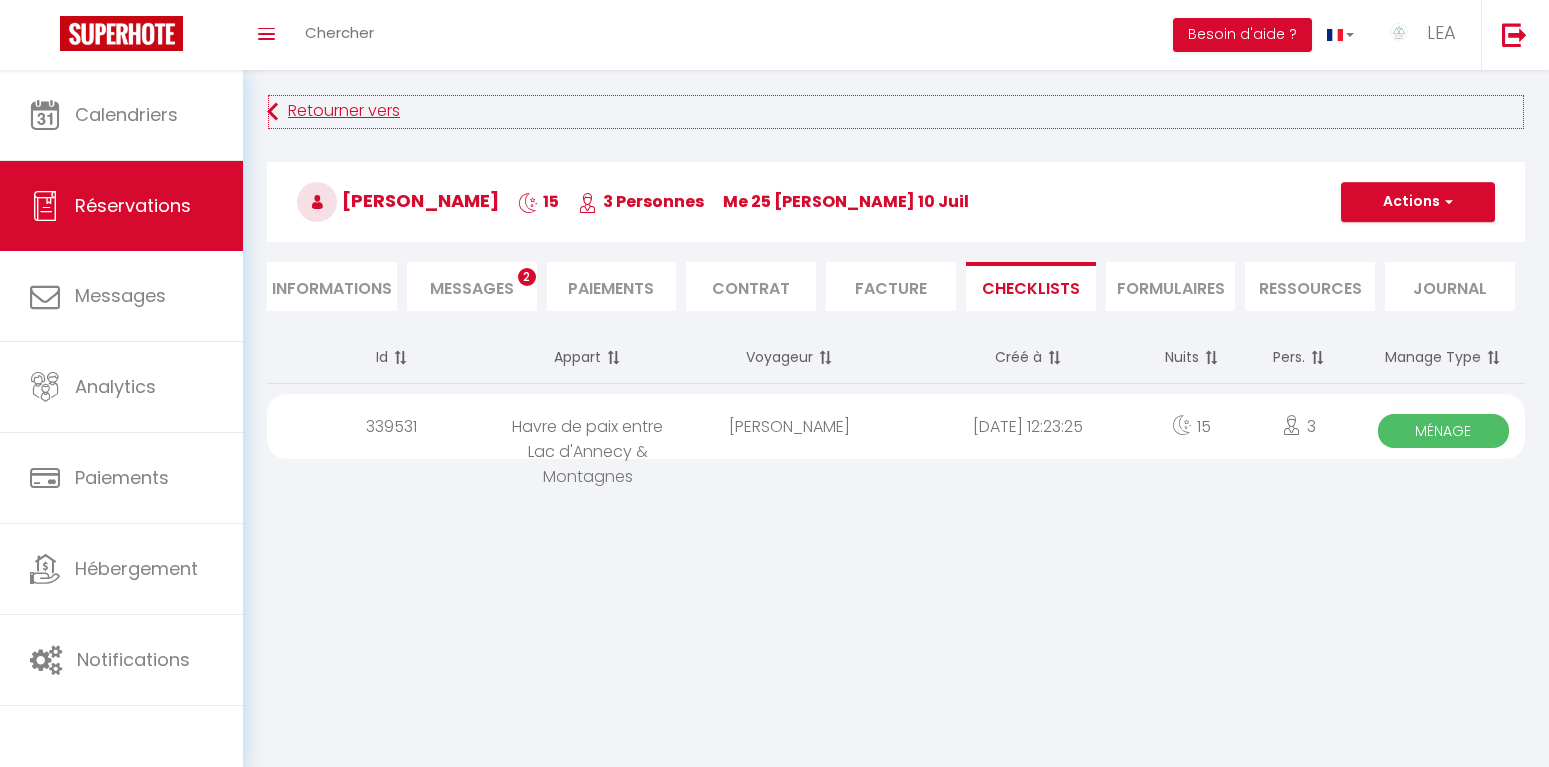 click on "Retourner vers" at bounding box center [896, 112] 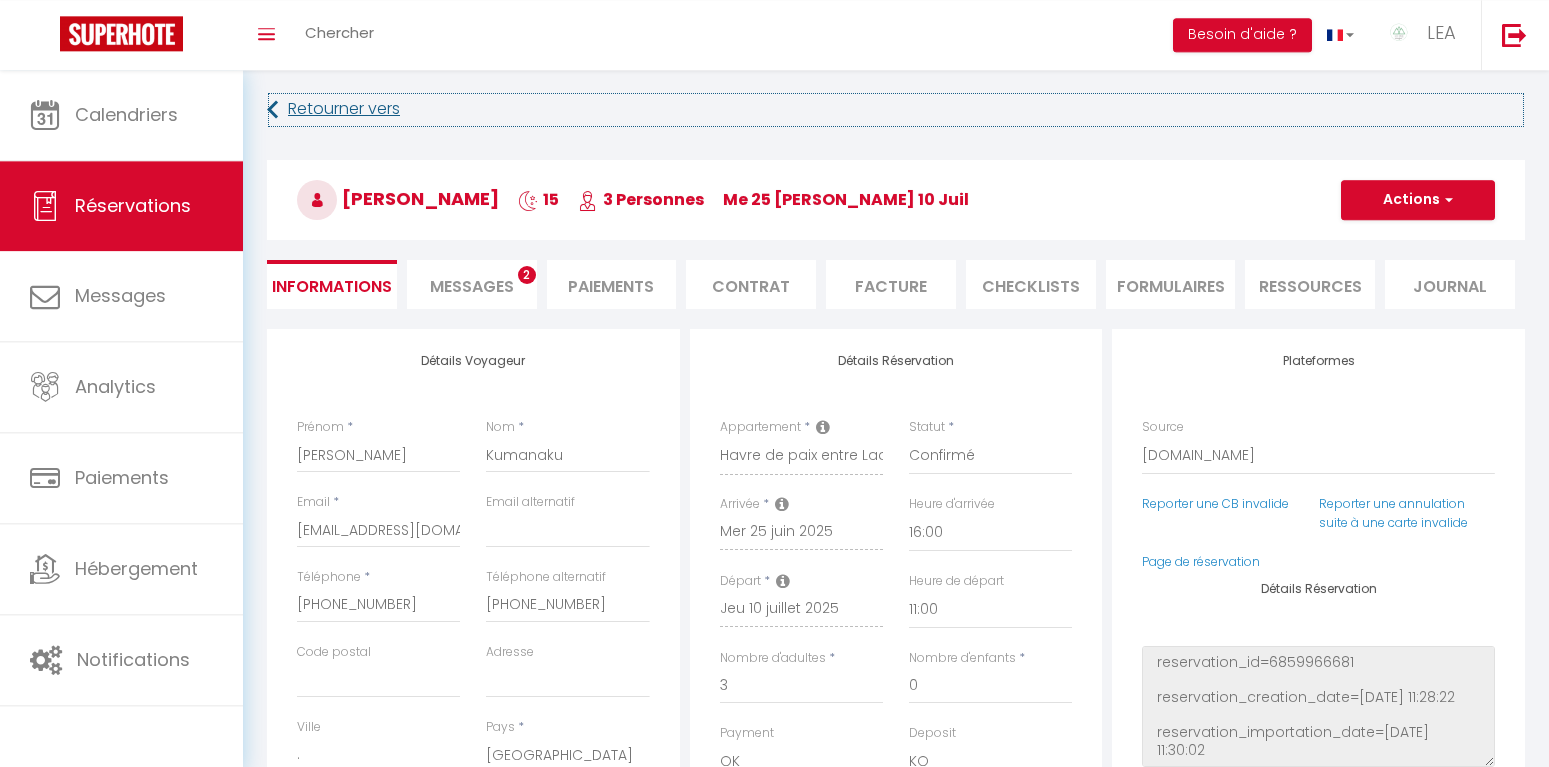 scroll, scrollTop: 0, scrollLeft: 0, axis: both 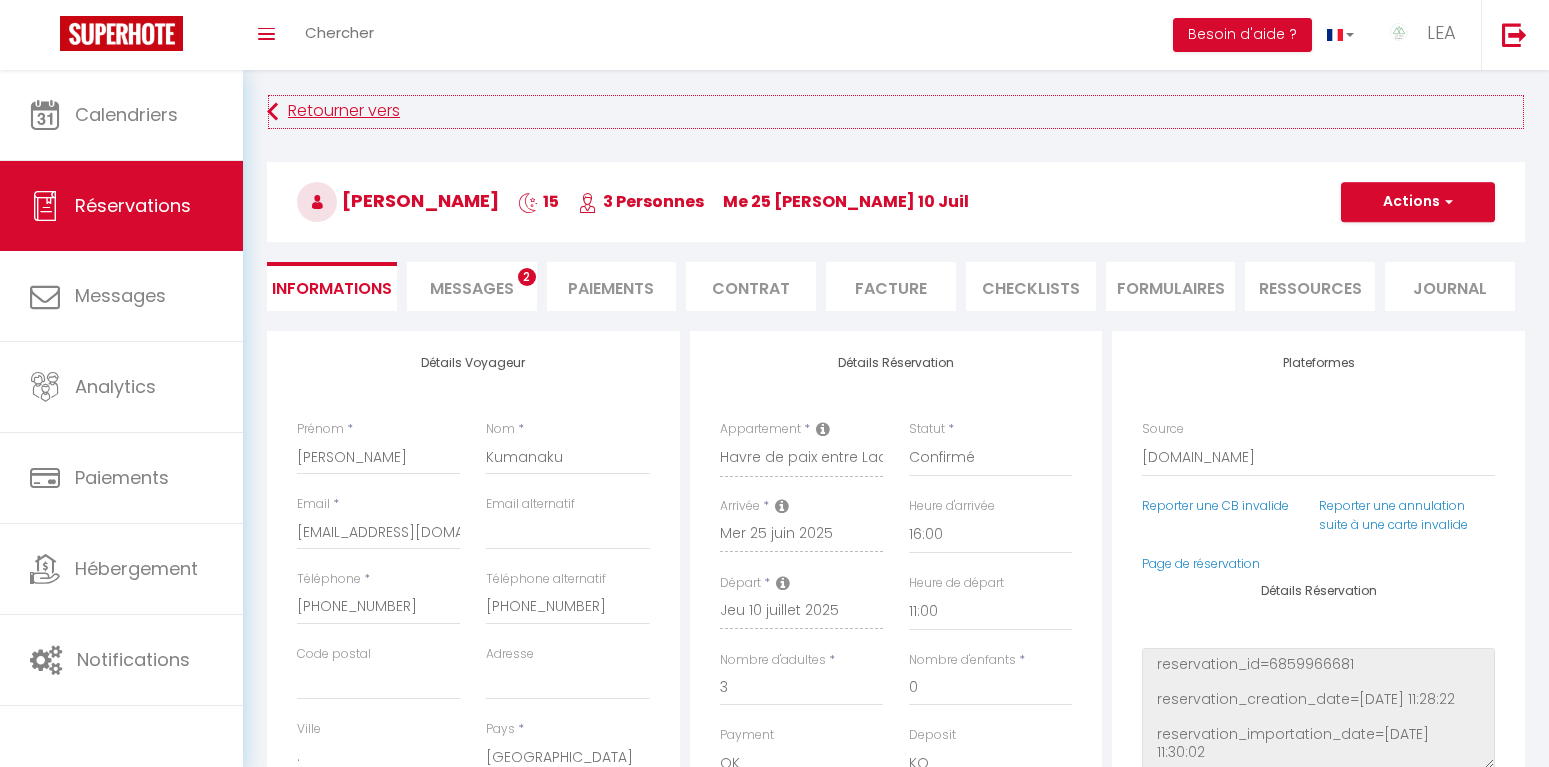 click on "Retourner vers" at bounding box center [896, 112] 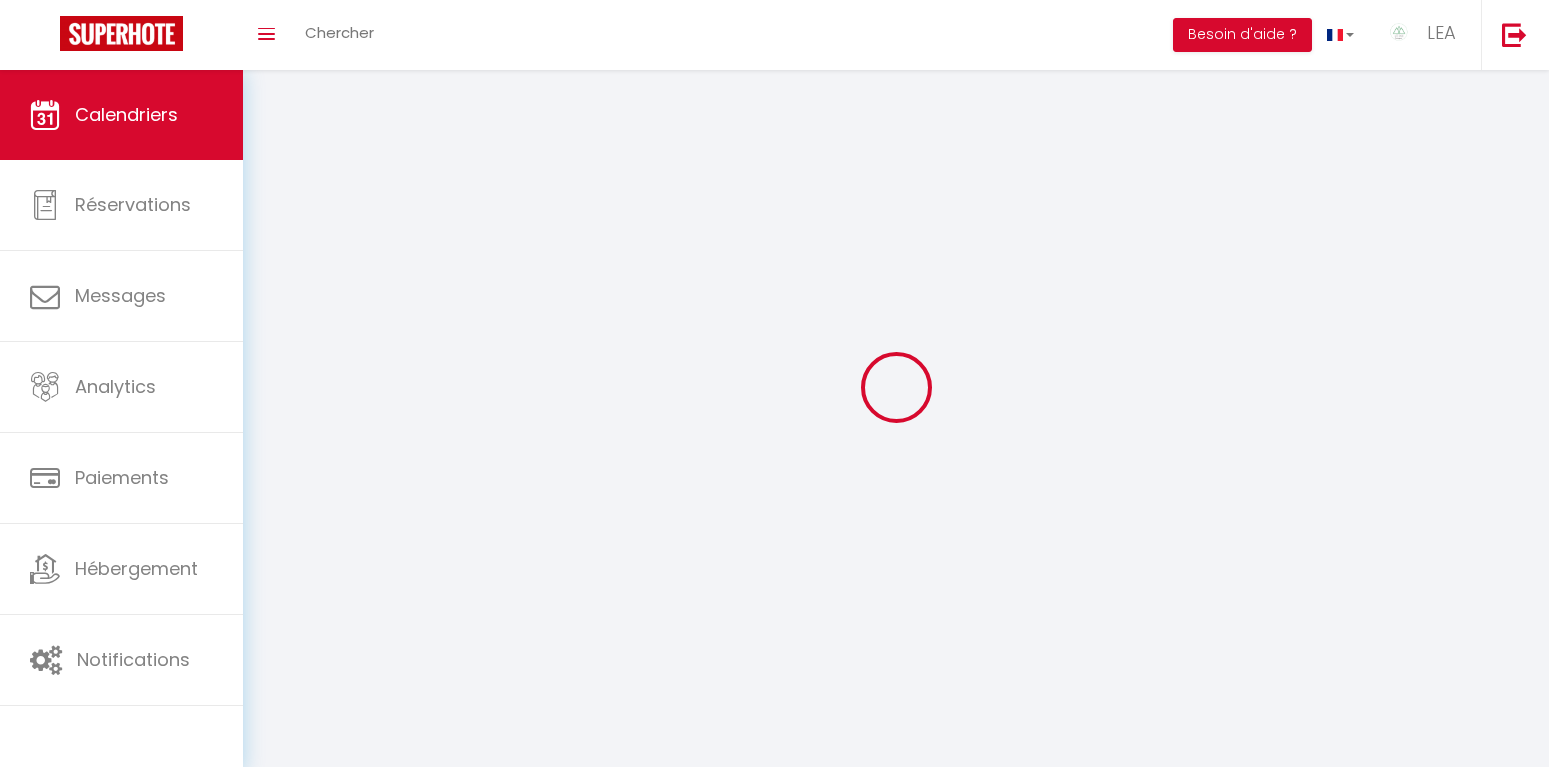 scroll, scrollTop: 70, scrollLeft: 0, axis: vertical 